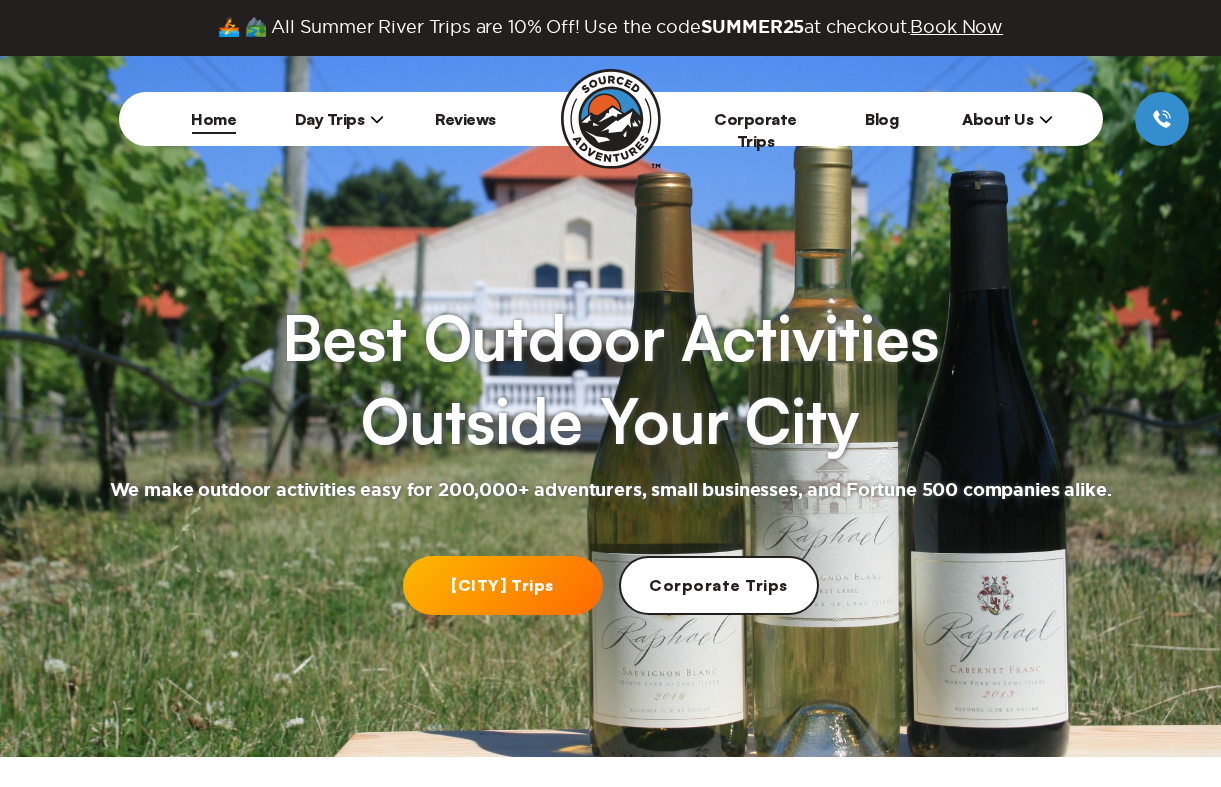 scroll, scrollTop: 0, scrollLeft: 0, axis: both 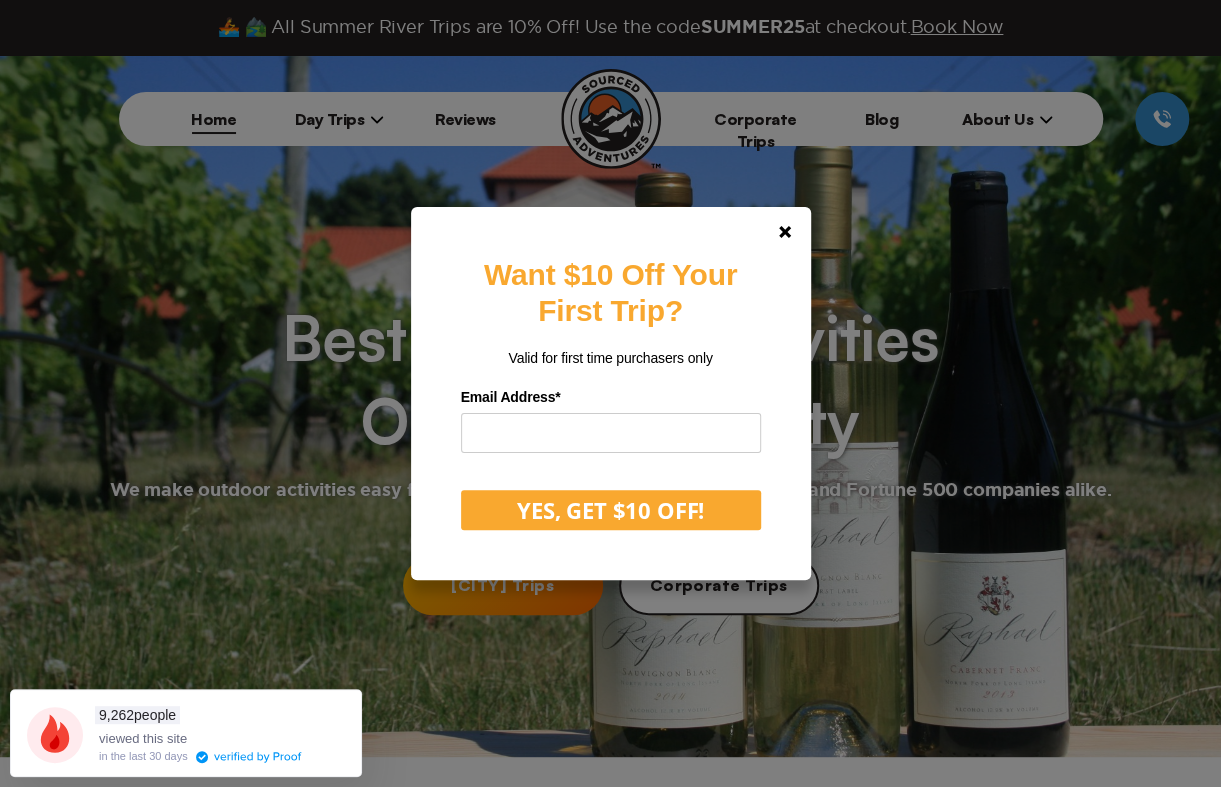 click on "Want $10 Off Your First Trip?
Valid for first time purchasers only
Email Address
*
Website
YES, GET $10 OFF!
Here is your $10 off promo code: GG1BM72U
Valid for first time purchasers only. Trips often sell out so book now before your spot is gone!" at bounding box center (611, 406) 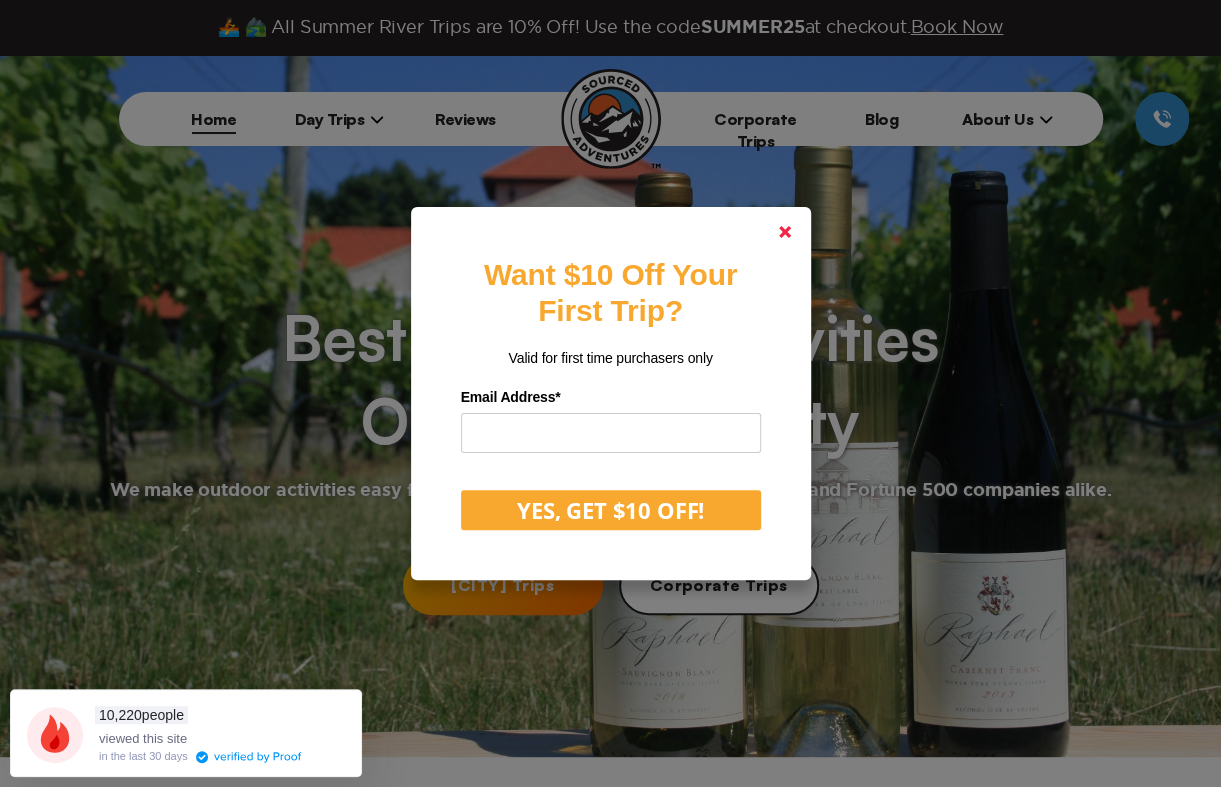 click at bounding box center (785, 232) 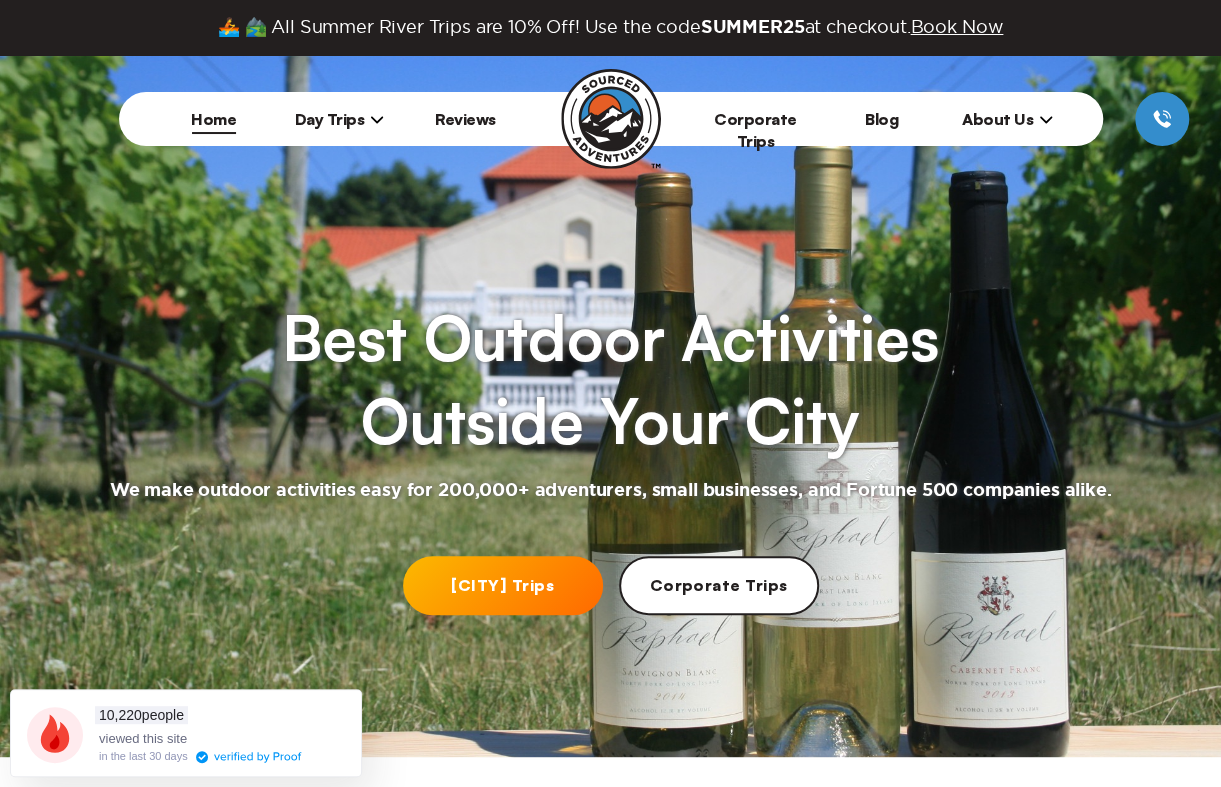 click on "[CITY] Trips" at bounding box center (503, 585) 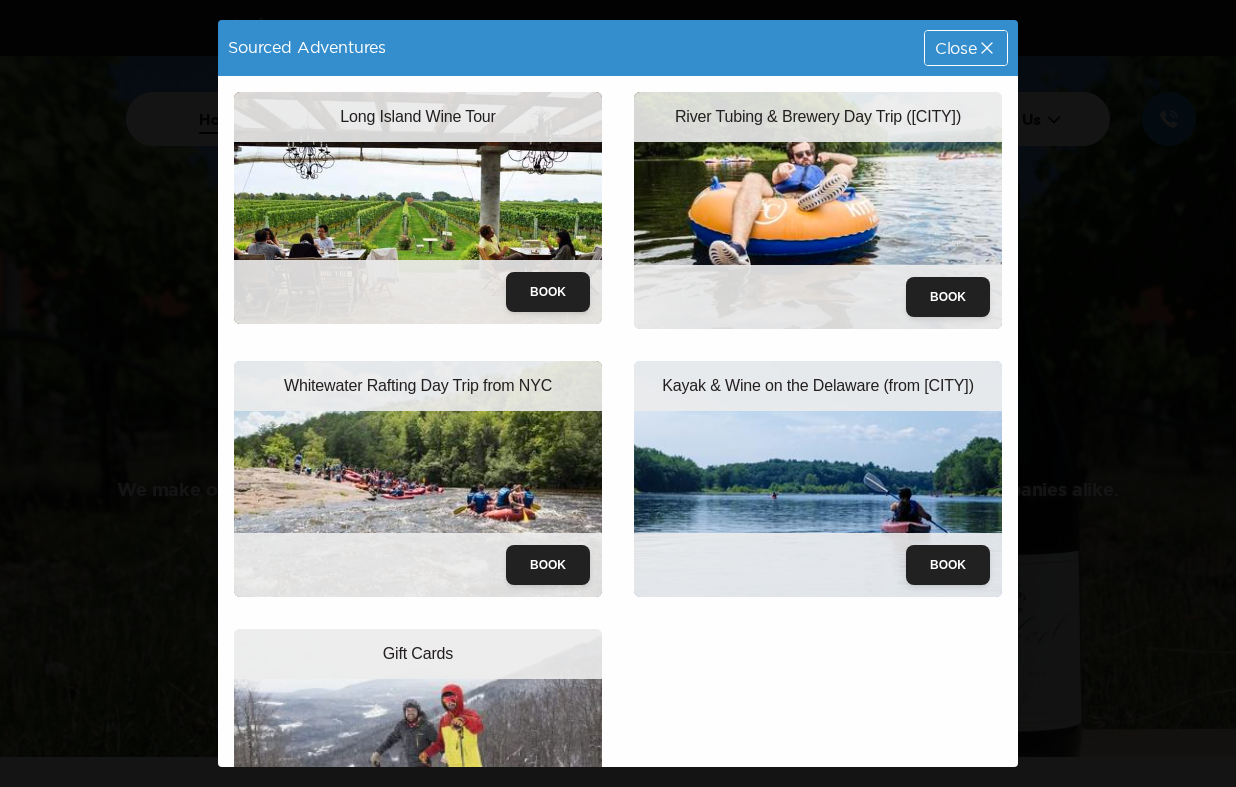 click at bounding box center [418, 208] 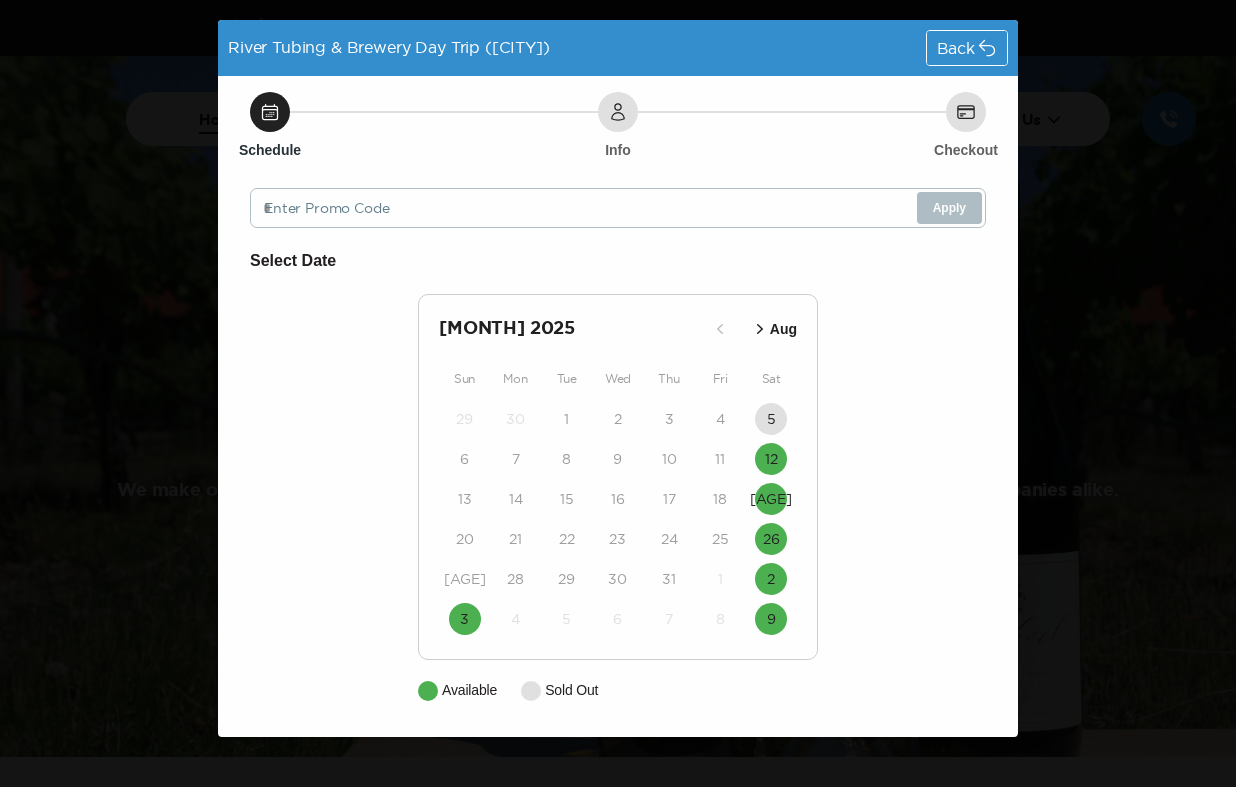 click on "River Tubing & Brewery Day Trip (NYC) Back Schedule Info Checkout Enter Promo Code Apply Select Date Jul 2025 Aug Sun Mon Tue Wed Thu Fri Sat 29 30 1 2 3 4 5 6 7 8 9 10 11 12 13 14 15 16 17 18 19 20 21 22 23 24 25 26 27 28 29 30 31 1 2 3 4 5 6 7 8 9 Available Sold Out" at bounding box center (618, 393) 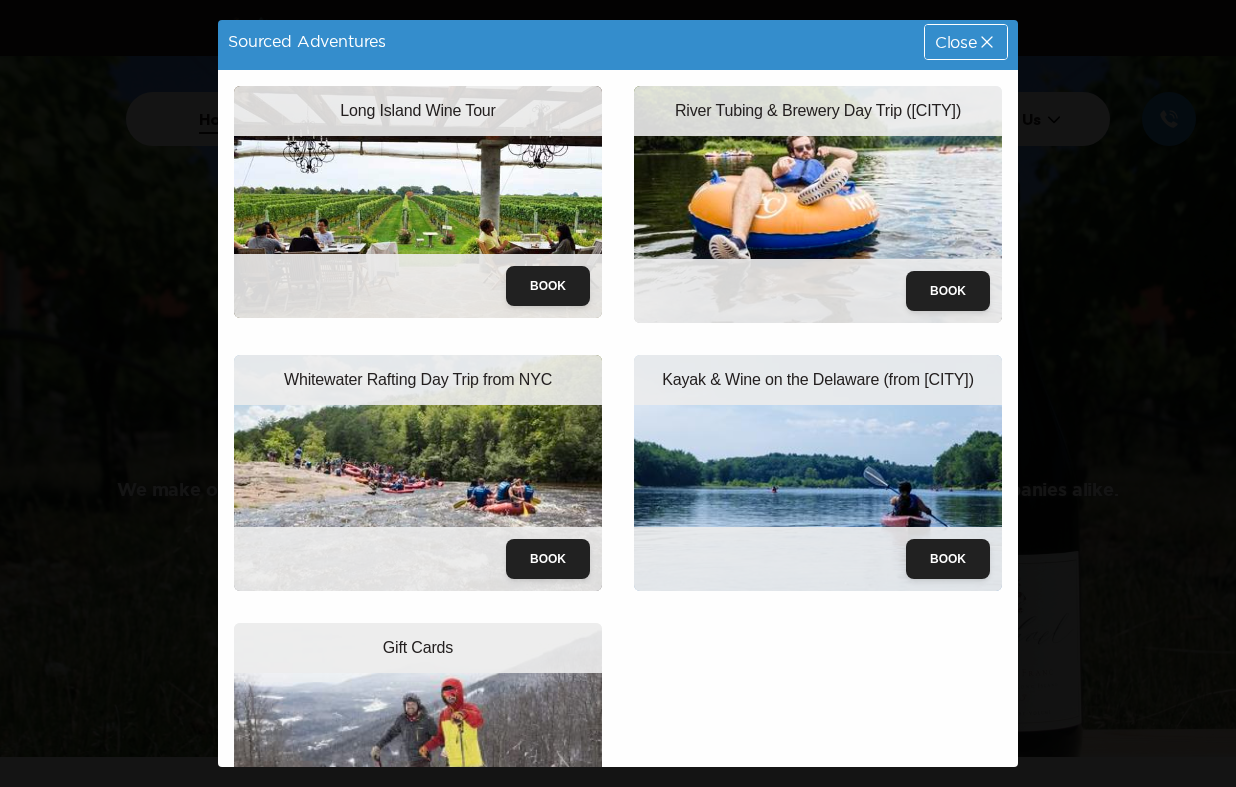 scroll, scrollTop: 0, scrollLeft: 0, axis: both 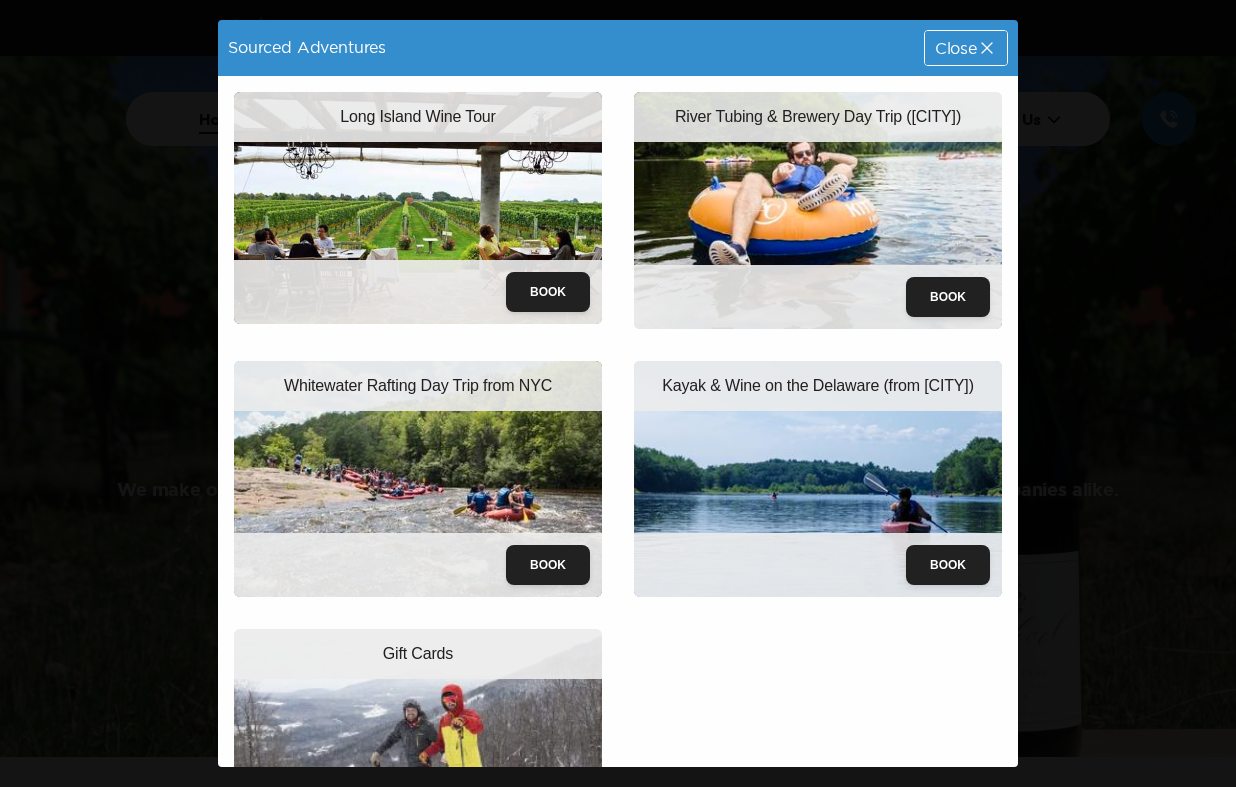 click on "River Tubing & Brewery Day Trip ([CITY])" at bounding box center (418, 117) 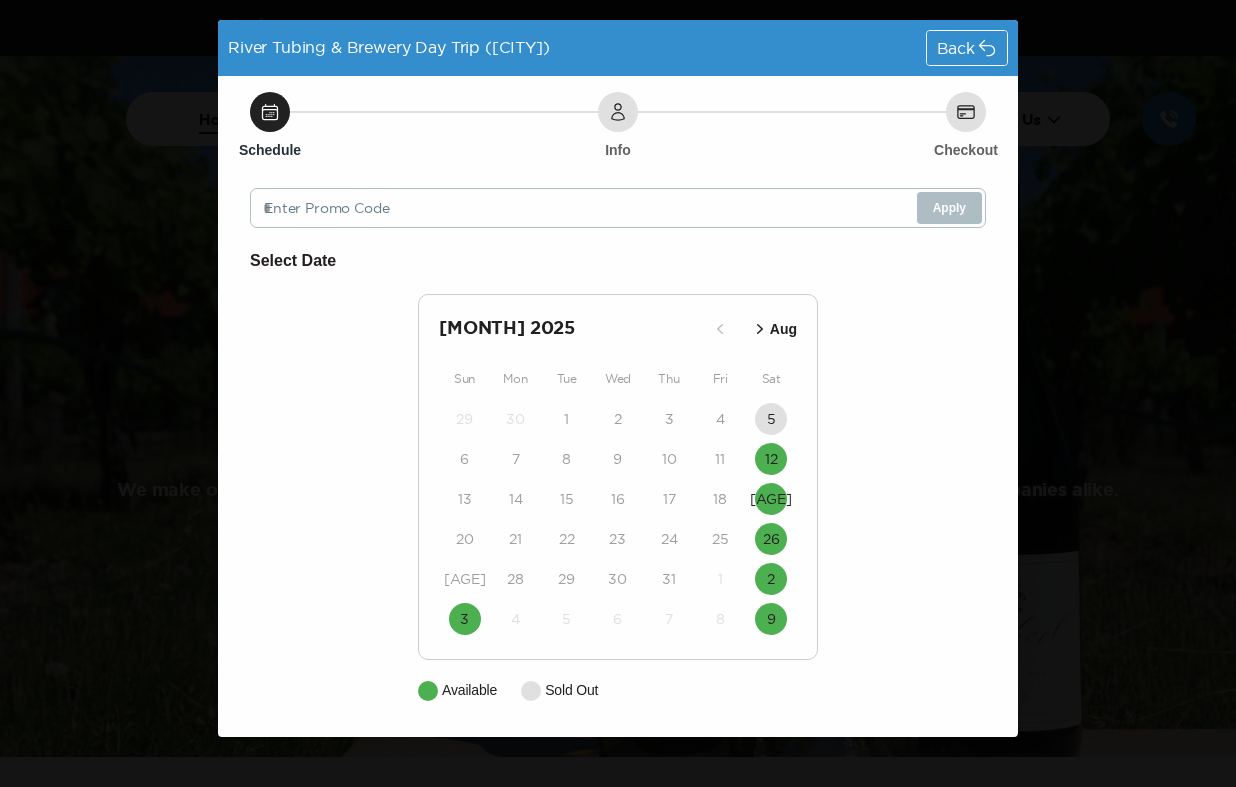 click at bounding box center (618, 112) 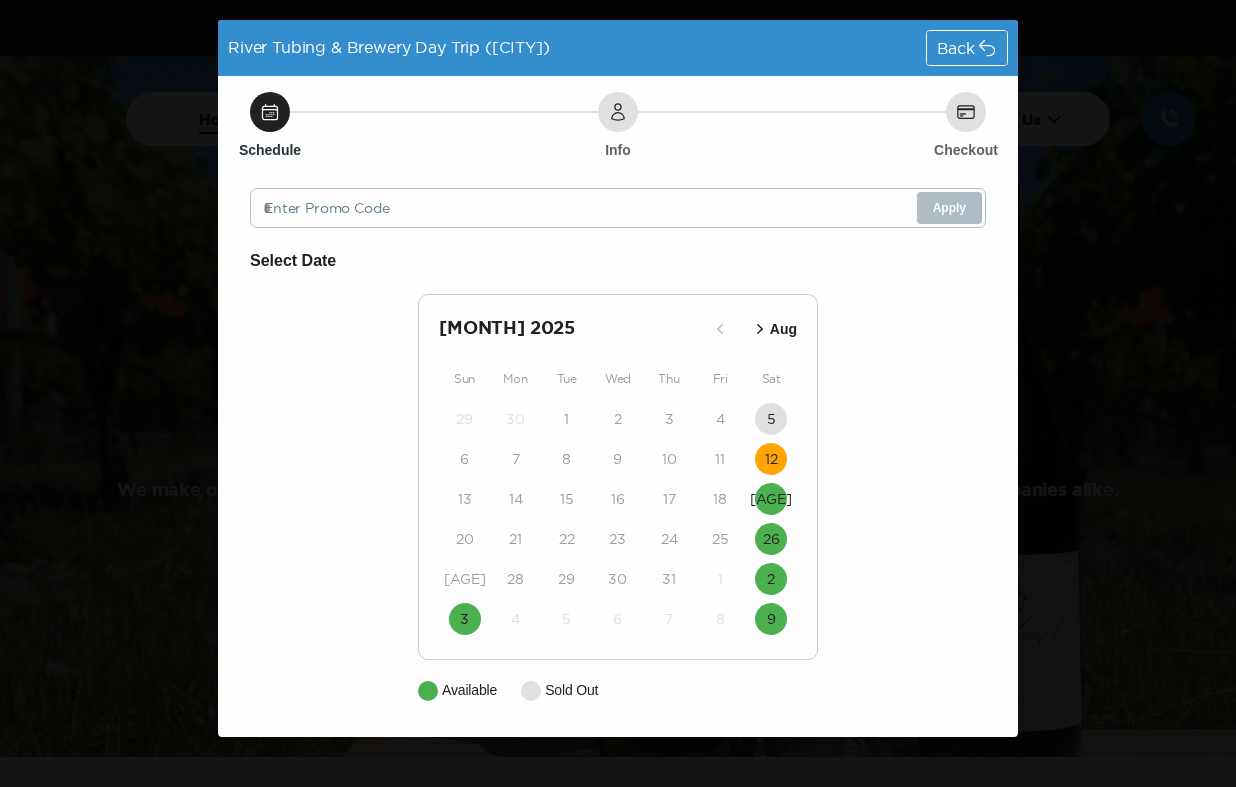 click on "12" at bounding box center [771, 459] 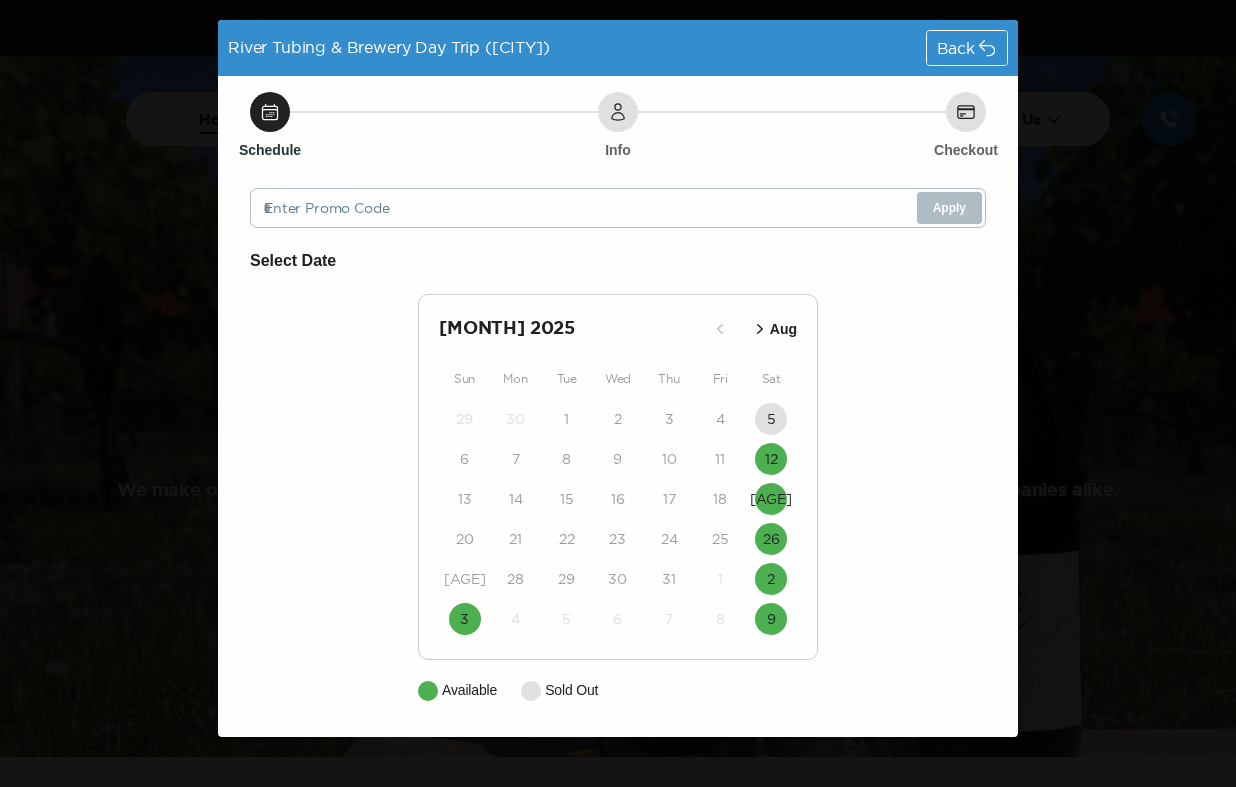 scroll, scrollTop: 30, scrollLeft: 0, axis: vertical 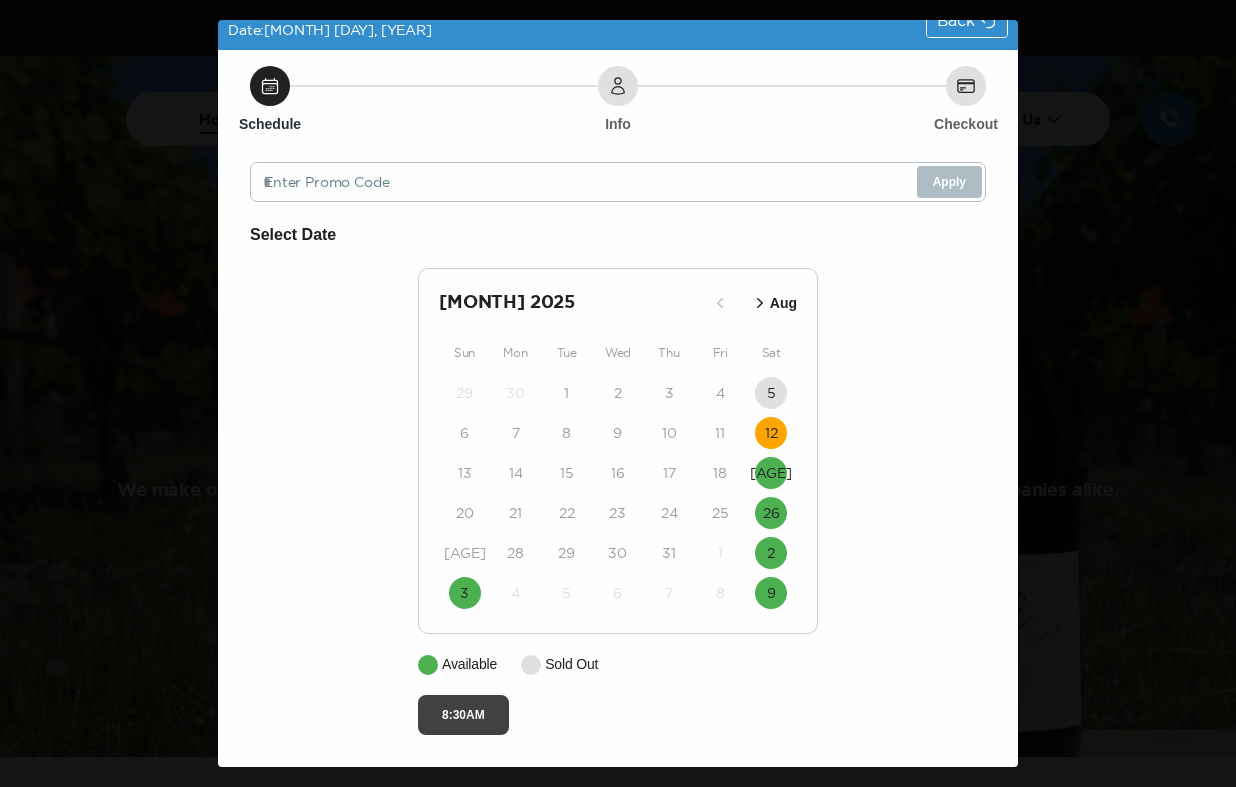 click on "8:30AM" at bounding box center [463, 715] 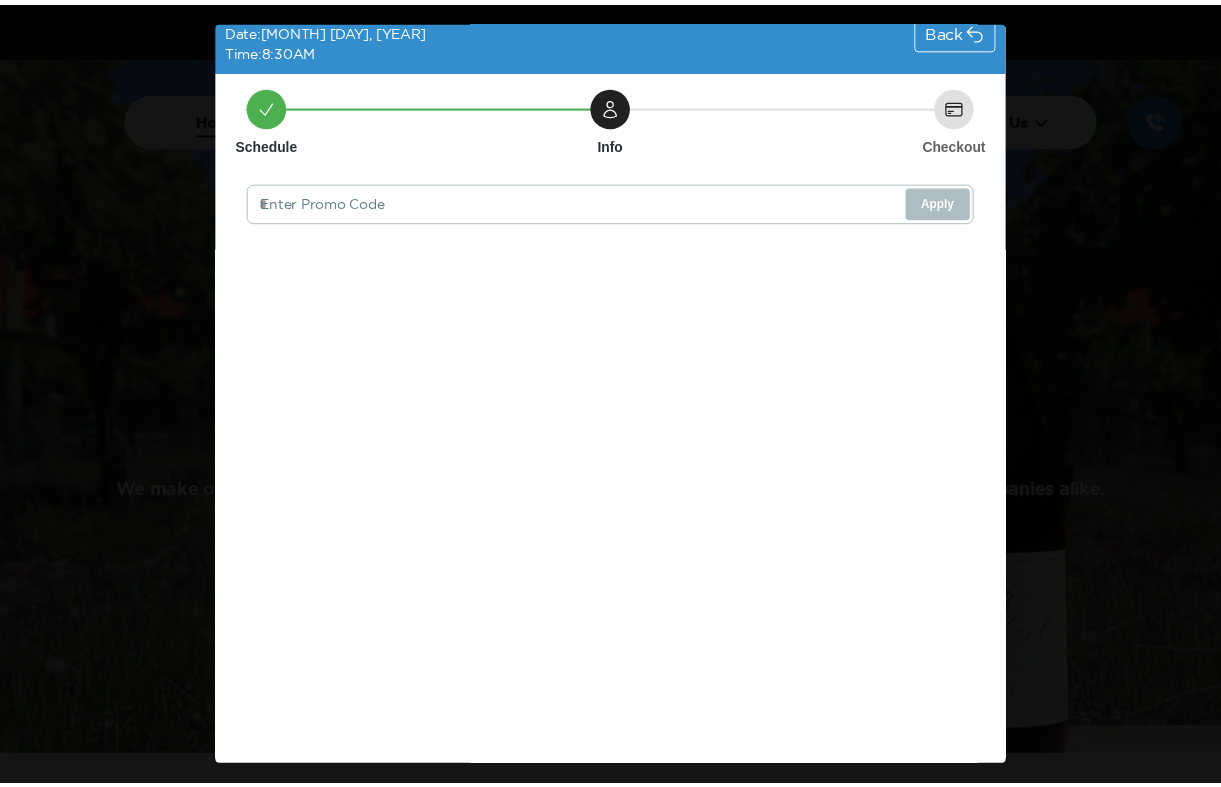 scroll, scrollTop: 0, scrollLeft: 0, axis: both 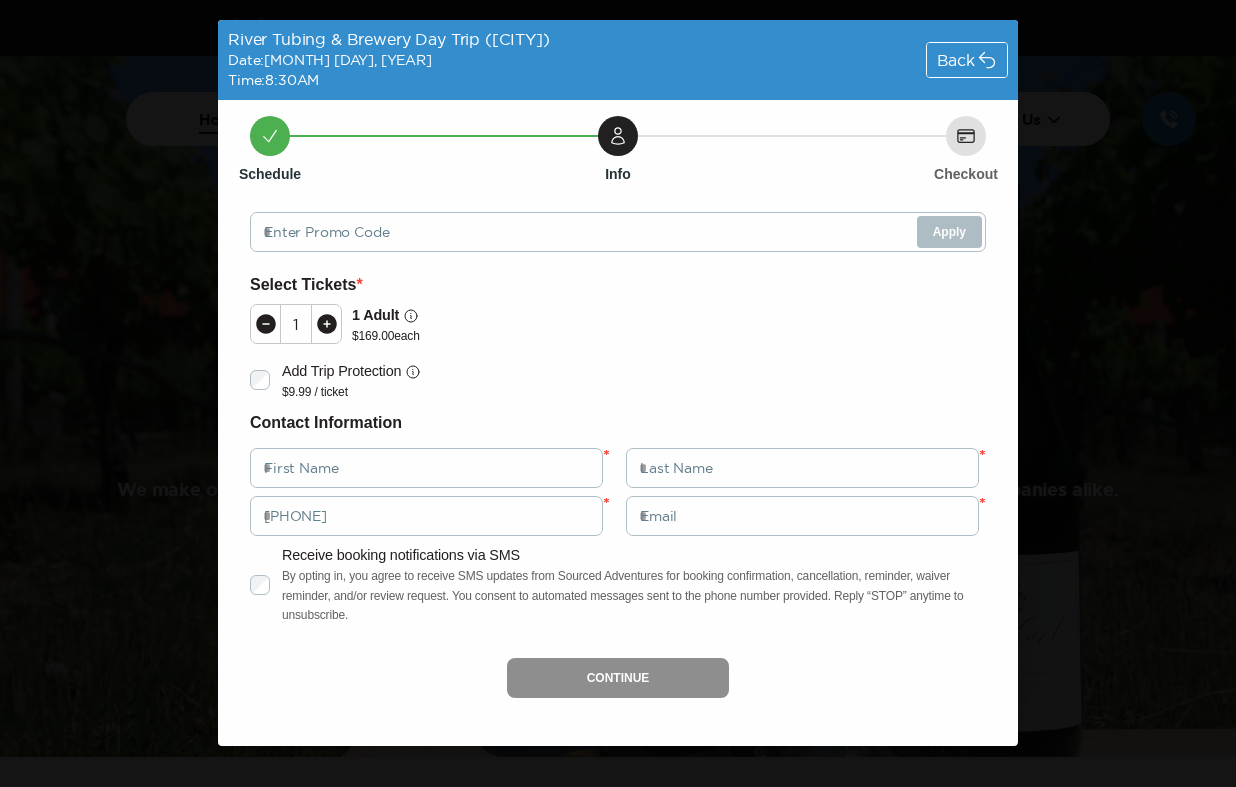 click at bounding box center [327, 324] 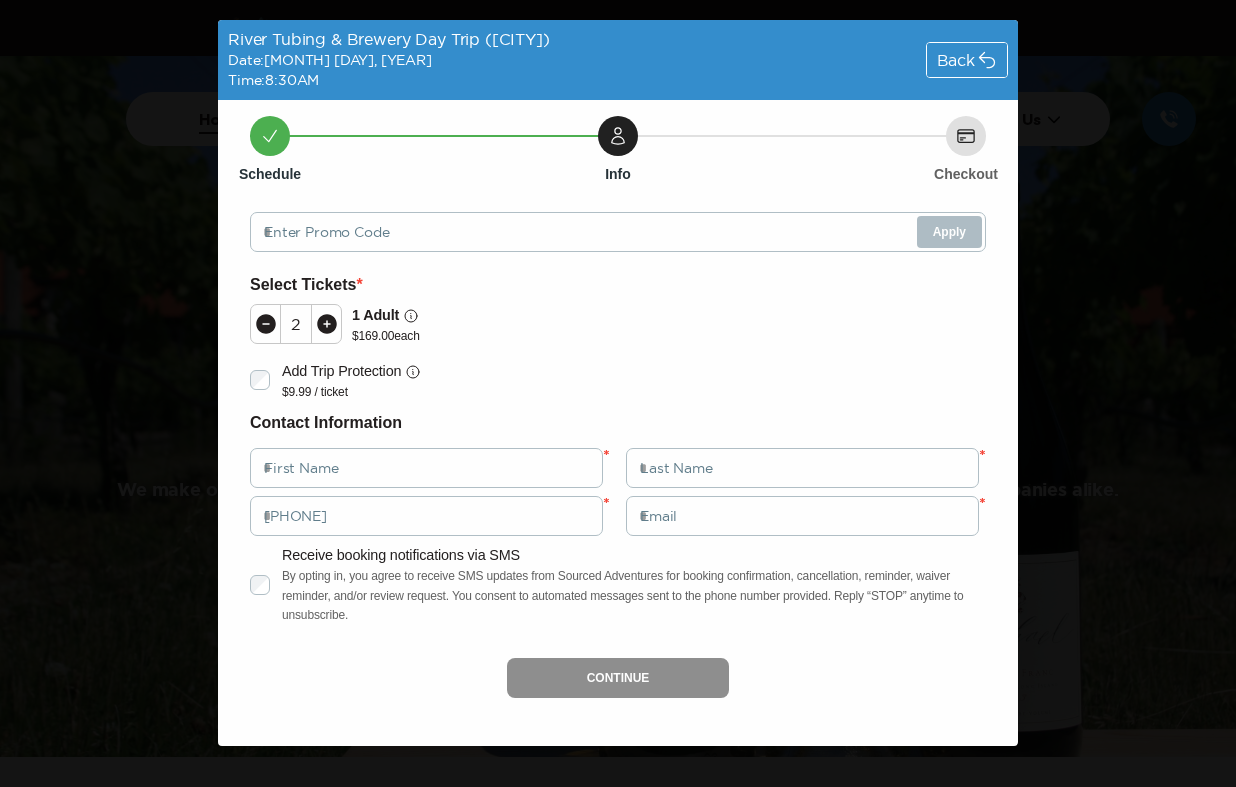 click on "[NUMBER] [PERSON] $ [PRICE] each" at bounding box center [618, 324] 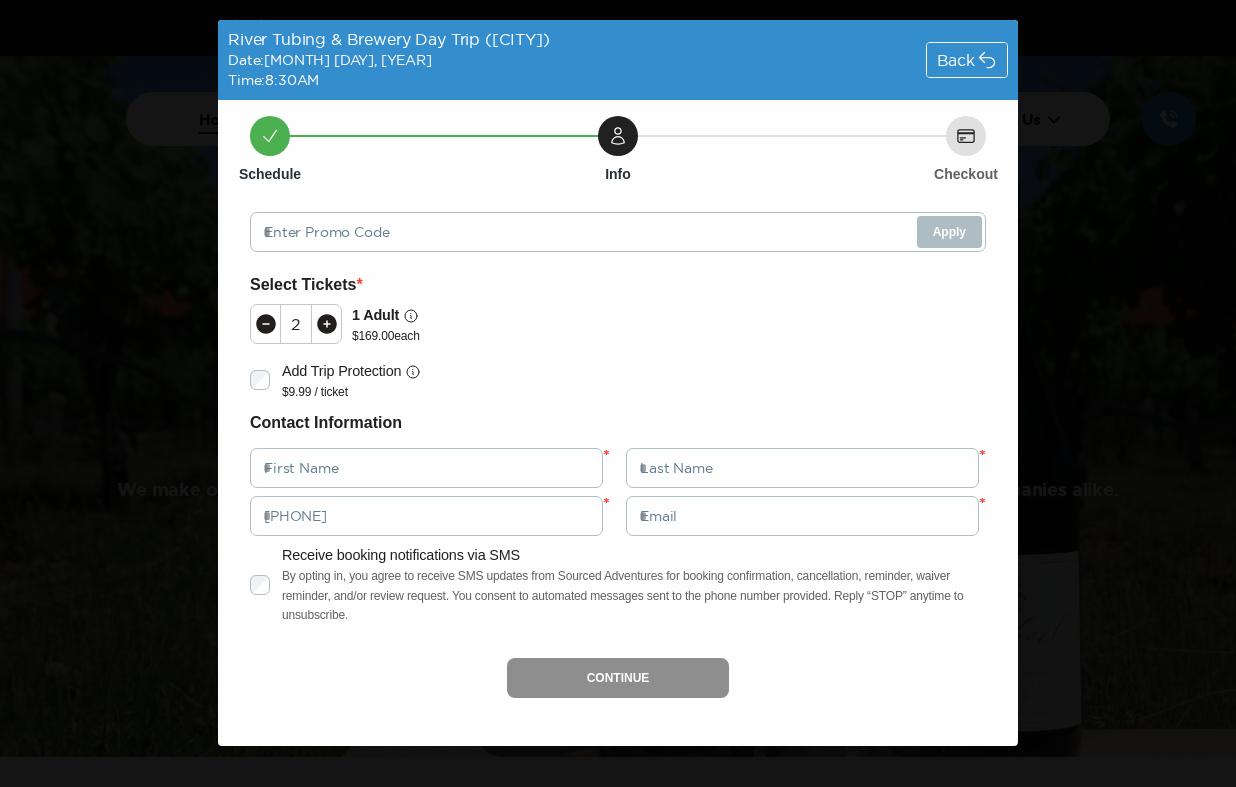 click at bounding box center (987, 60) 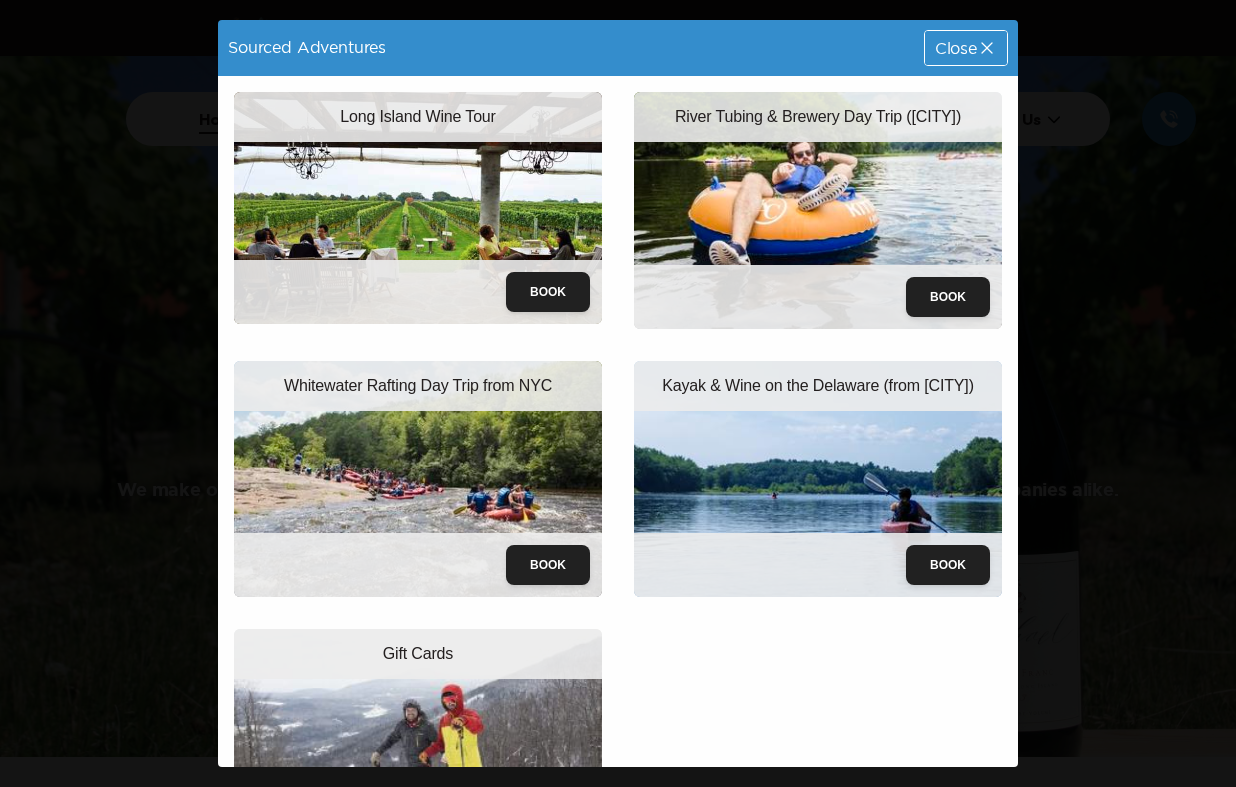 click at bounding box center [987, 48] 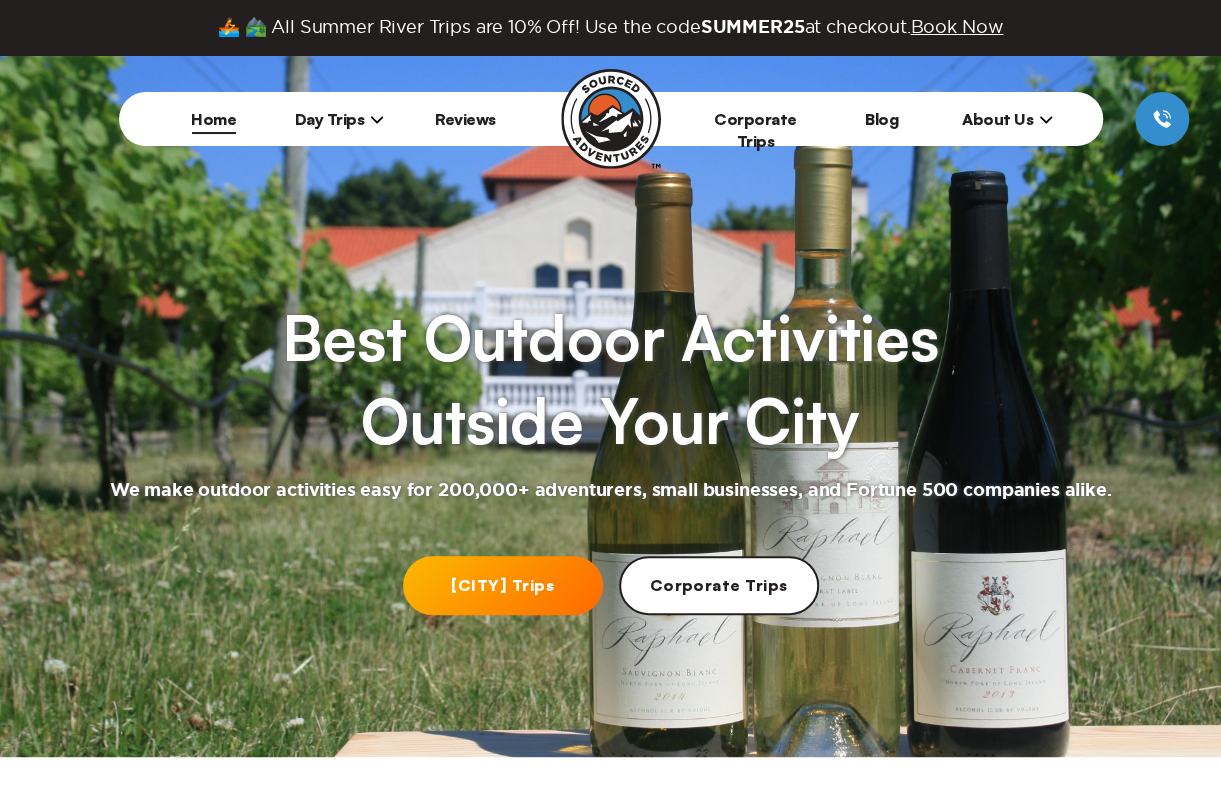 click at bounding box center [377, 119] 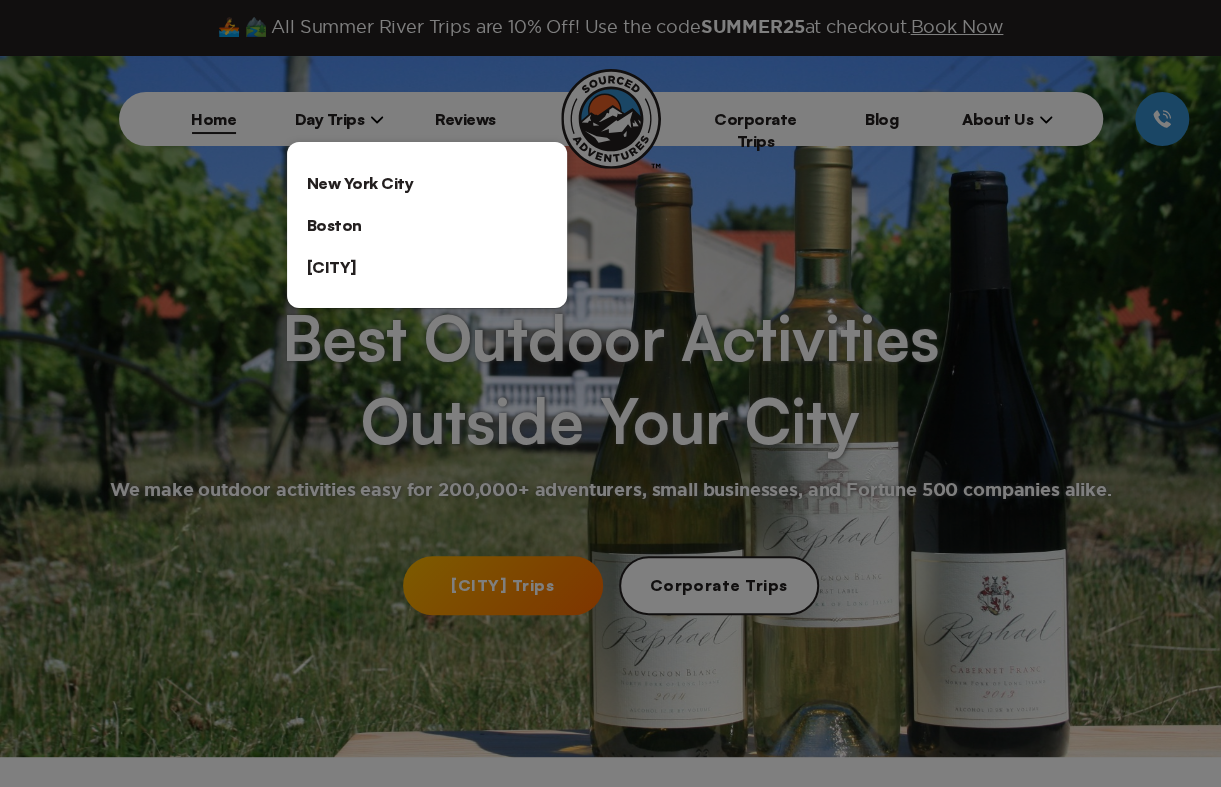 click on "New York City" at bounding box center [427, 183] 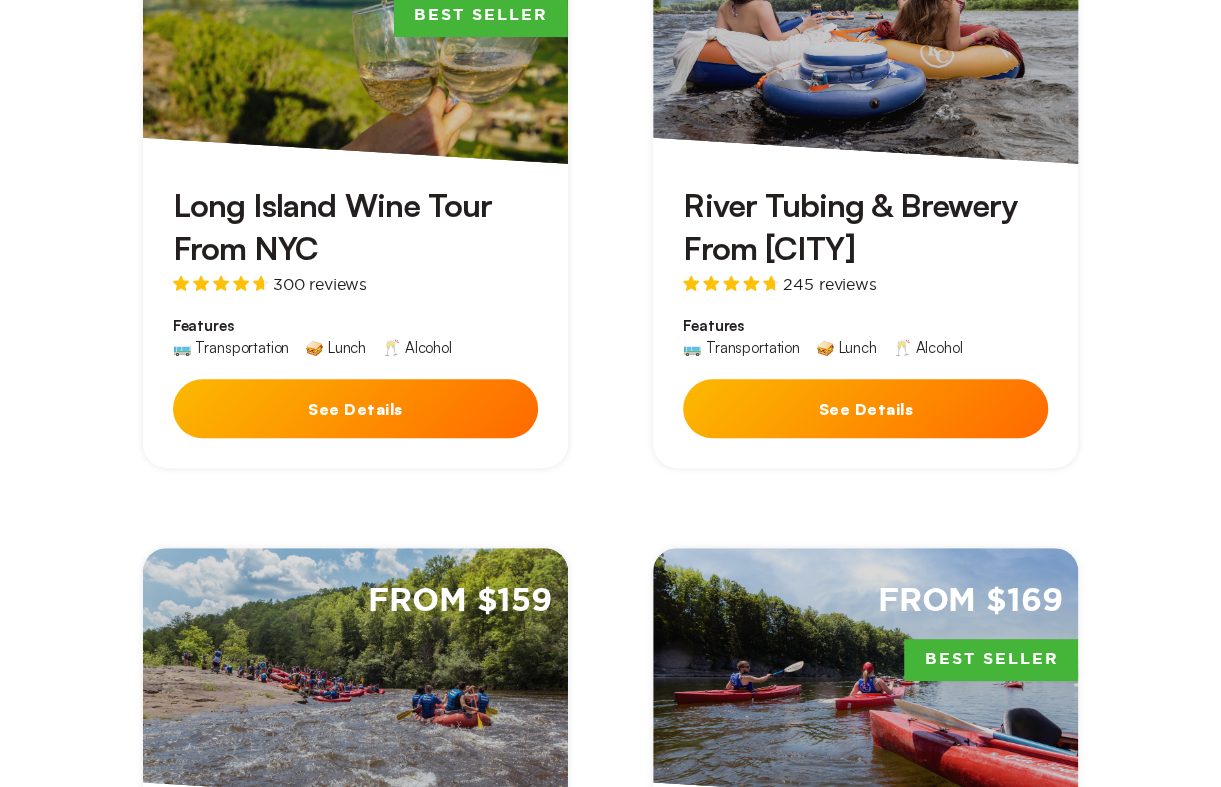scroll, scrollTop: 600, scrollLeft: 0, axis: vertical 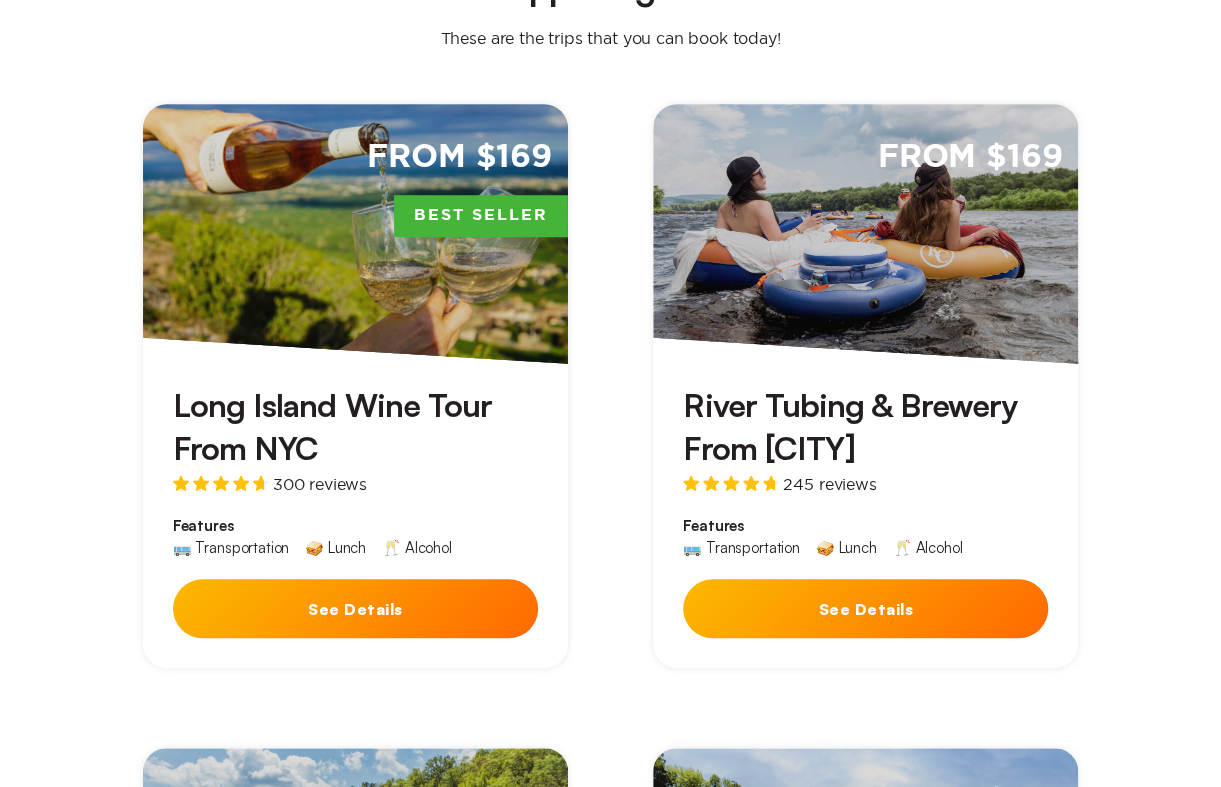 click on "River Tubing & Brewery From [CITY]" at bounding box center (865, 427) 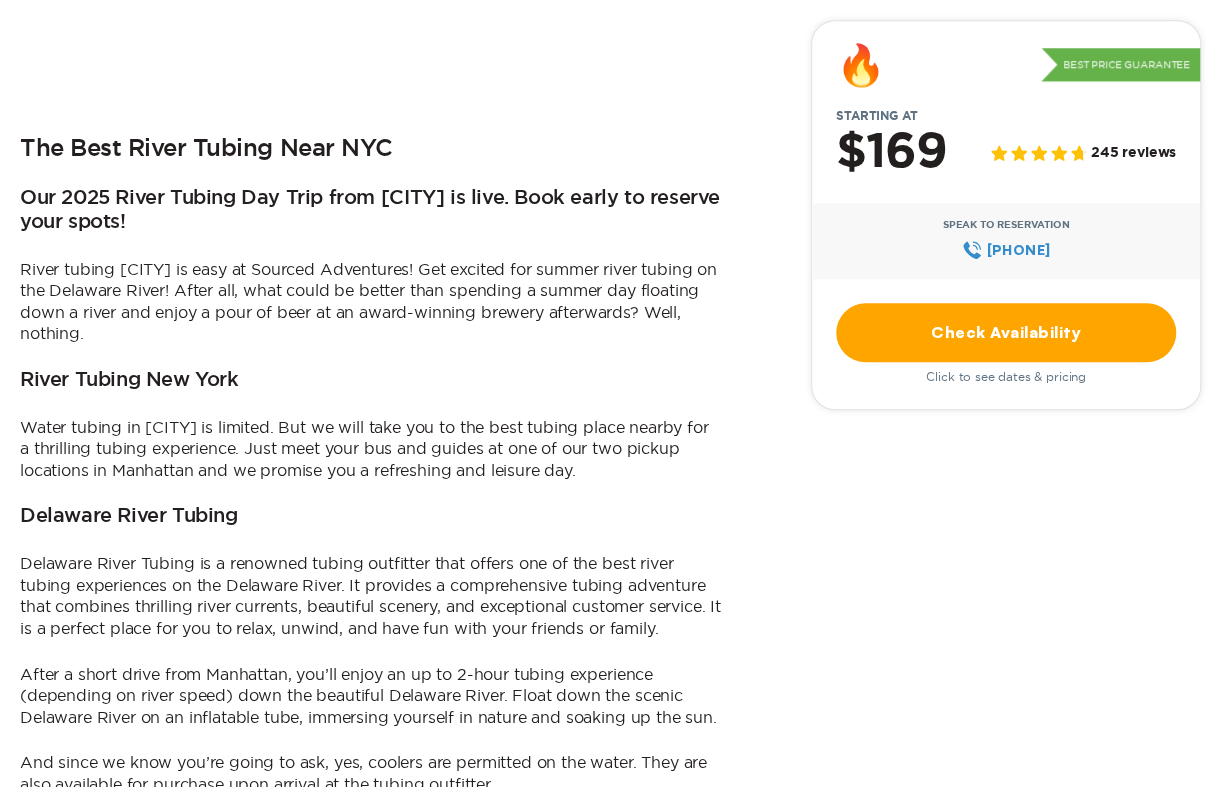 scroll, scrollTop: 900, scrollLeft: 0, axis: vertical 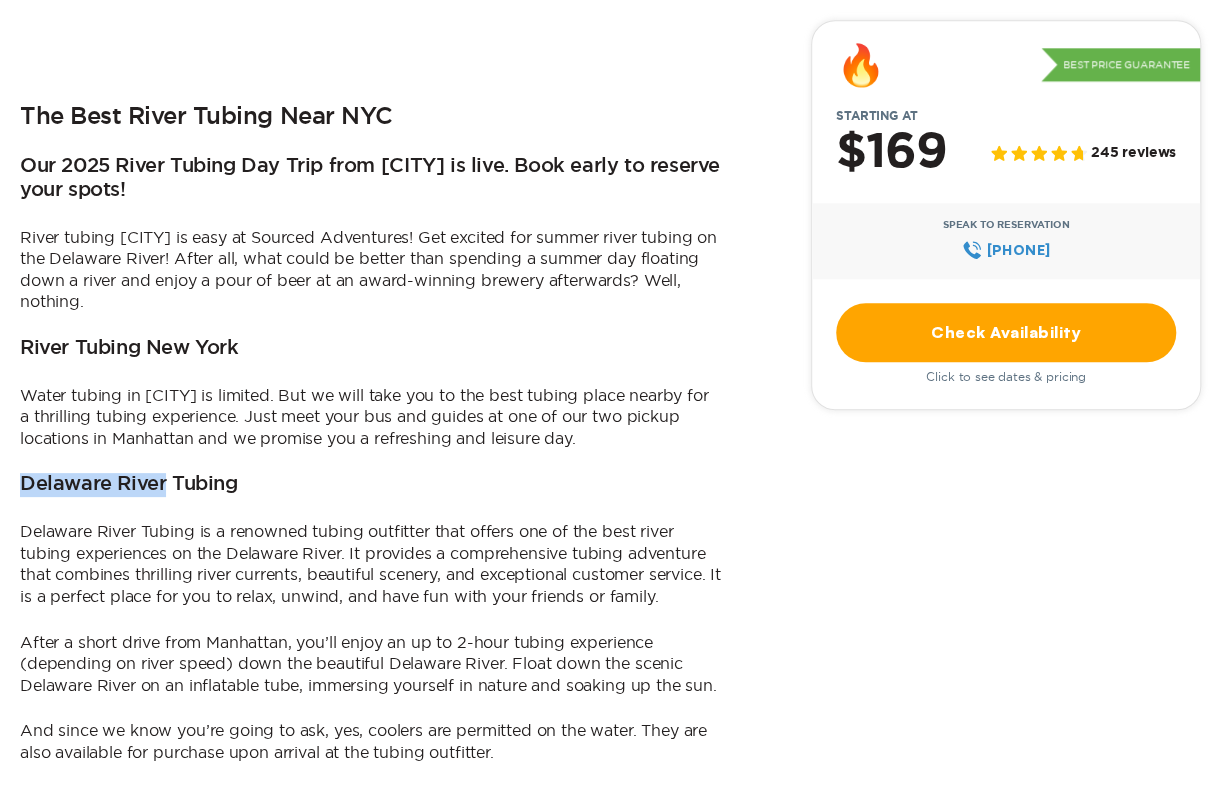 drag, startPoint x: 22, startPoint y: 480, endPoint x: 162, endPoint y: 491, distance: 140.43147 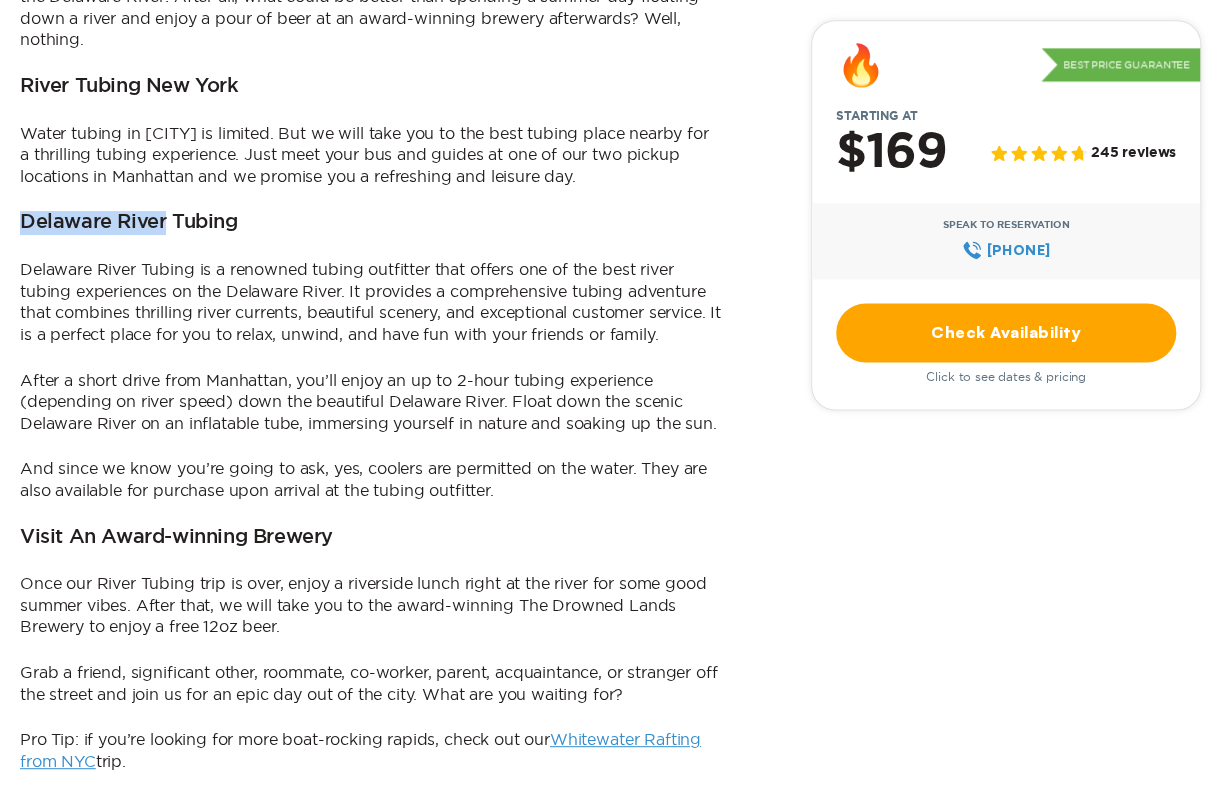 scroll, scrollTop: 1200, scrollLeft: 0, axis: vertical 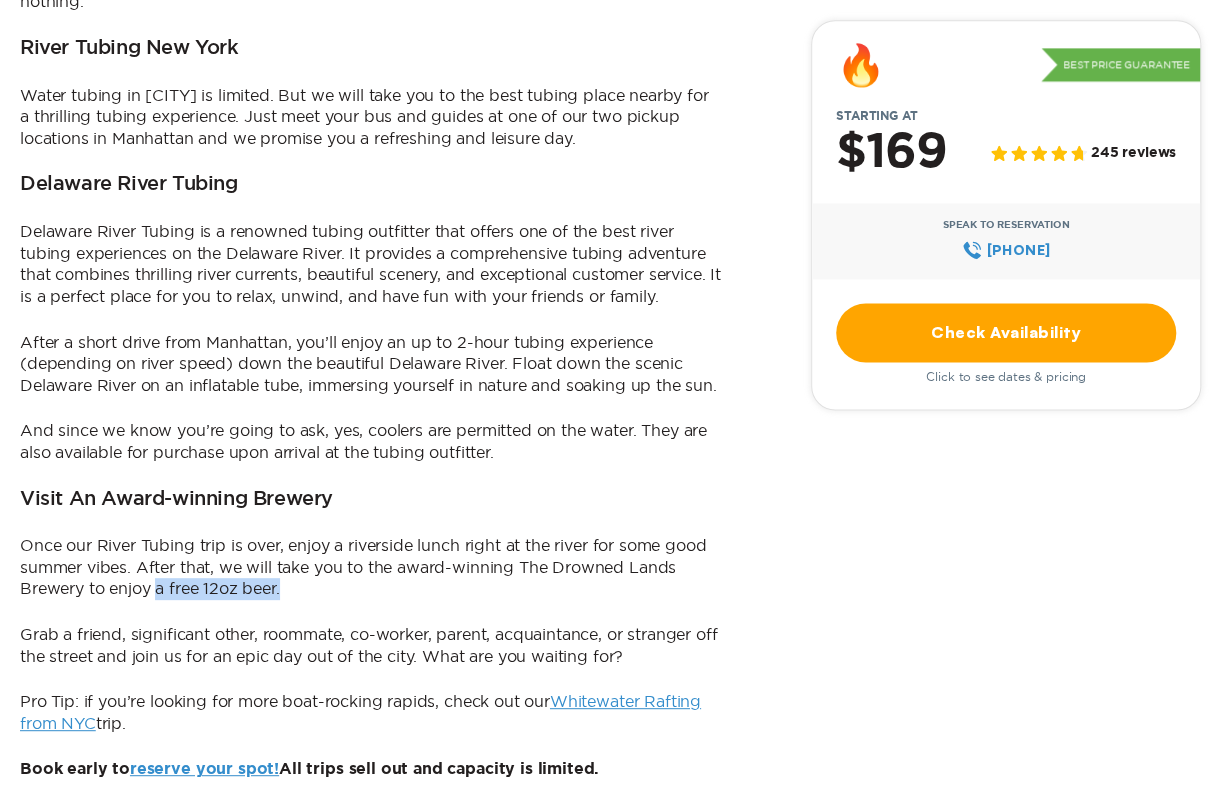 drag, startPoint x: 155, startPoint y: 593, endPoint x: 284, endPoint y: 588, distance: 129.09686 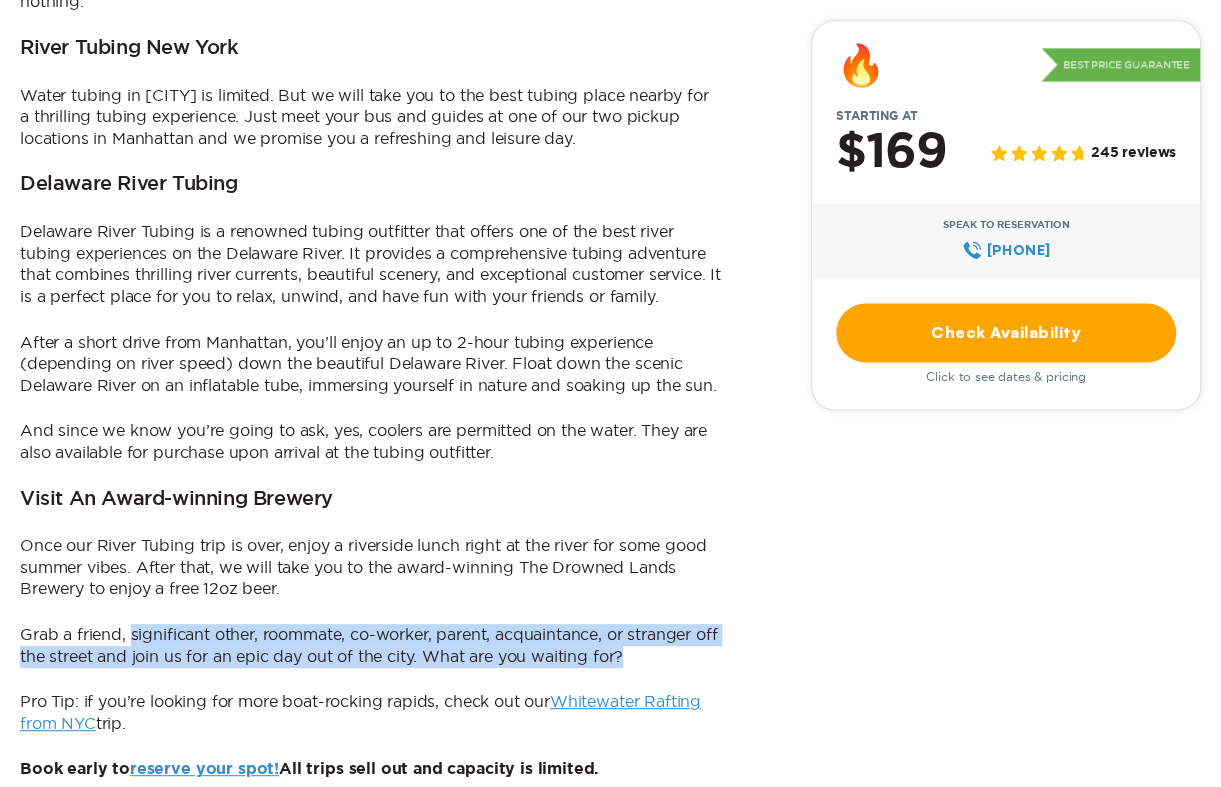 drag, startPoint x: 131, startPoint y: 635, endPoint x: 691, endPoint y: 649, distance: 560.175 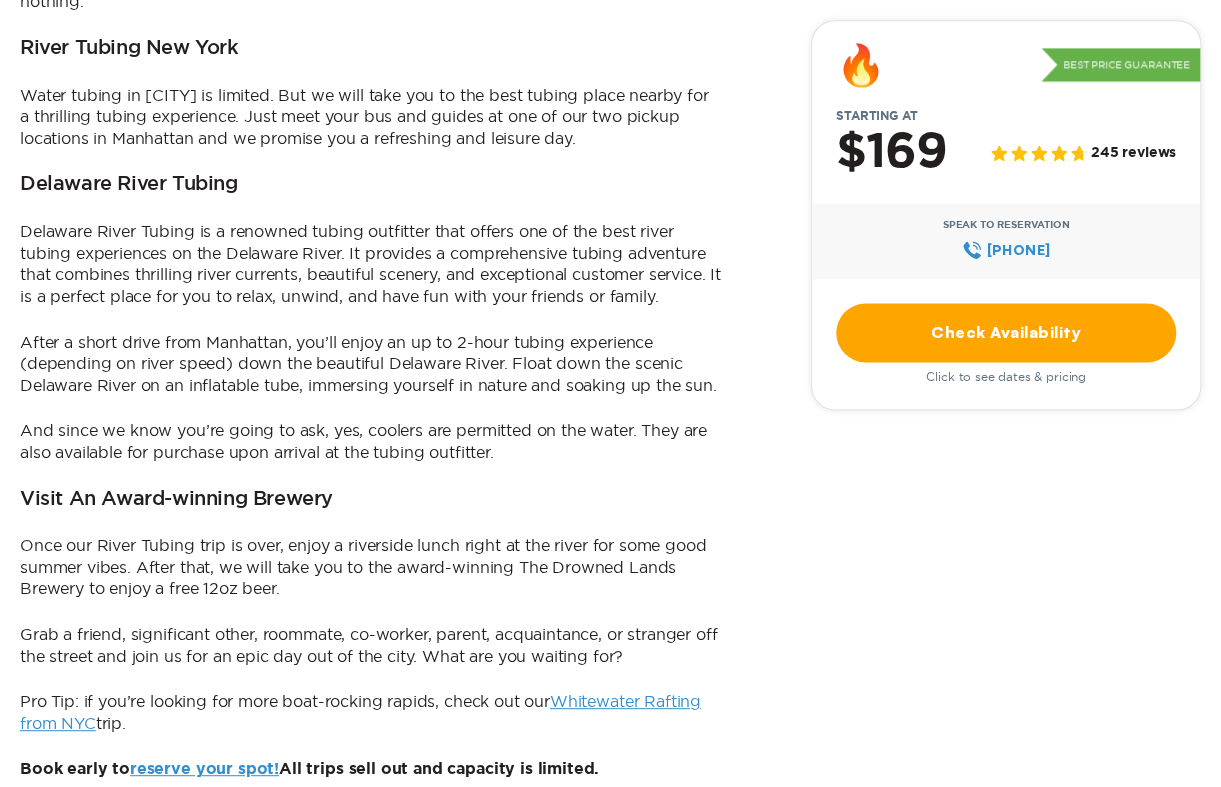 click on "Pro Tip: if you’re looking for more boat-rocking rapids, check out our  Whitewater Rafting from [CITY]  trip." at bounding box center [370, 712] 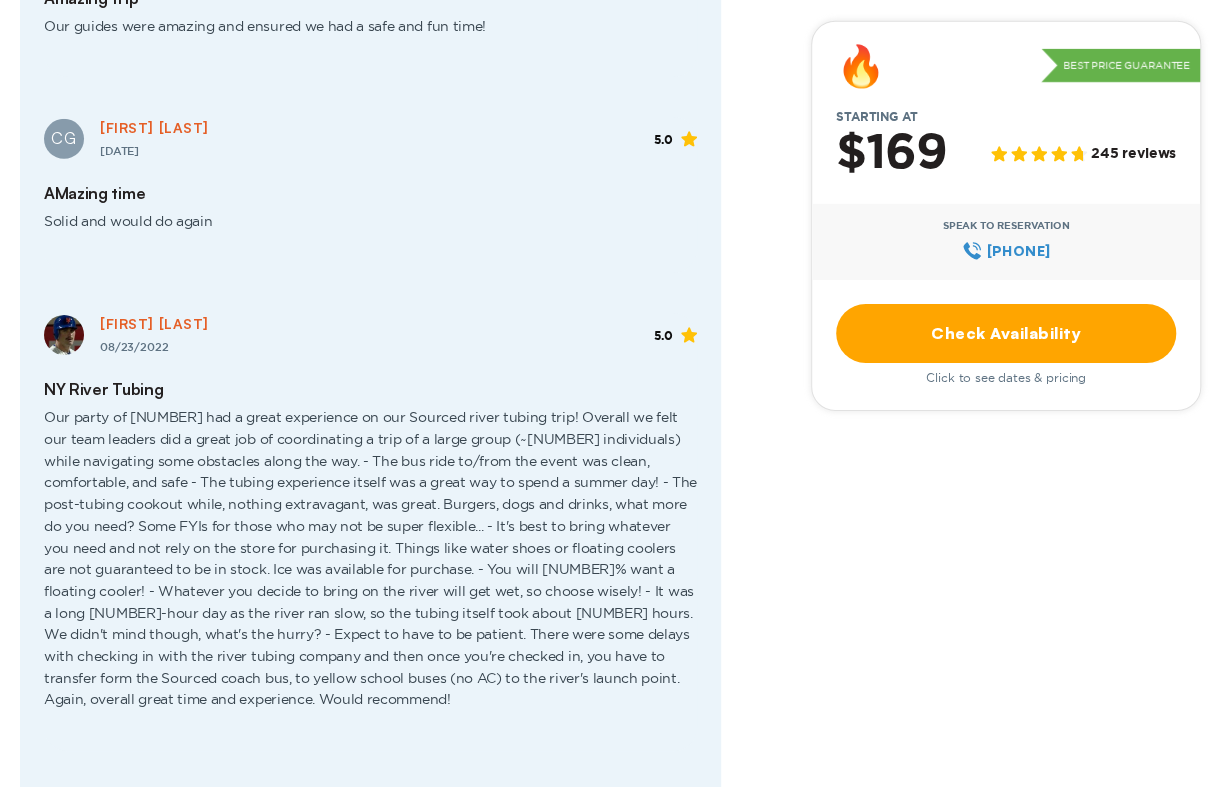 scroll, scrollTop: 3000, scrollLeft: 0, axis: vertical 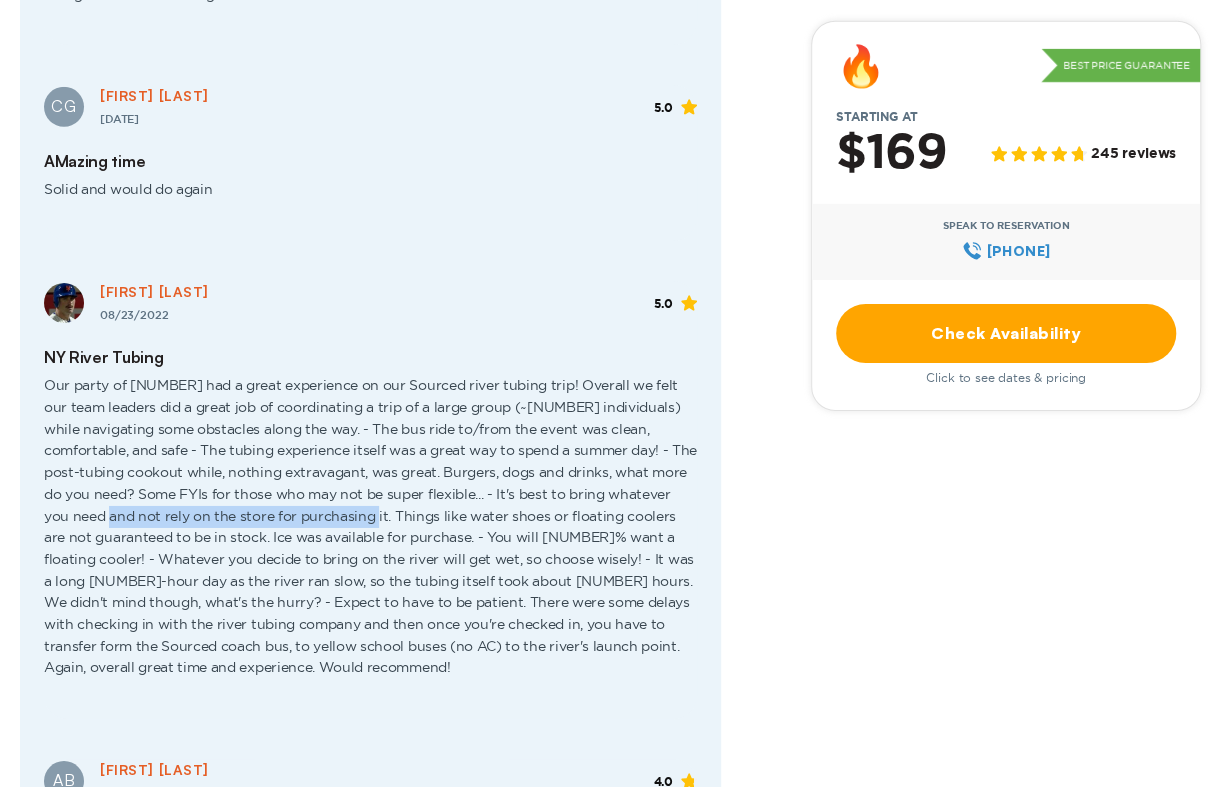 drag, startPoint x: 40, startPoint y: 513, endPoint x: 300, endPoint y: 507, distance: 260.0692 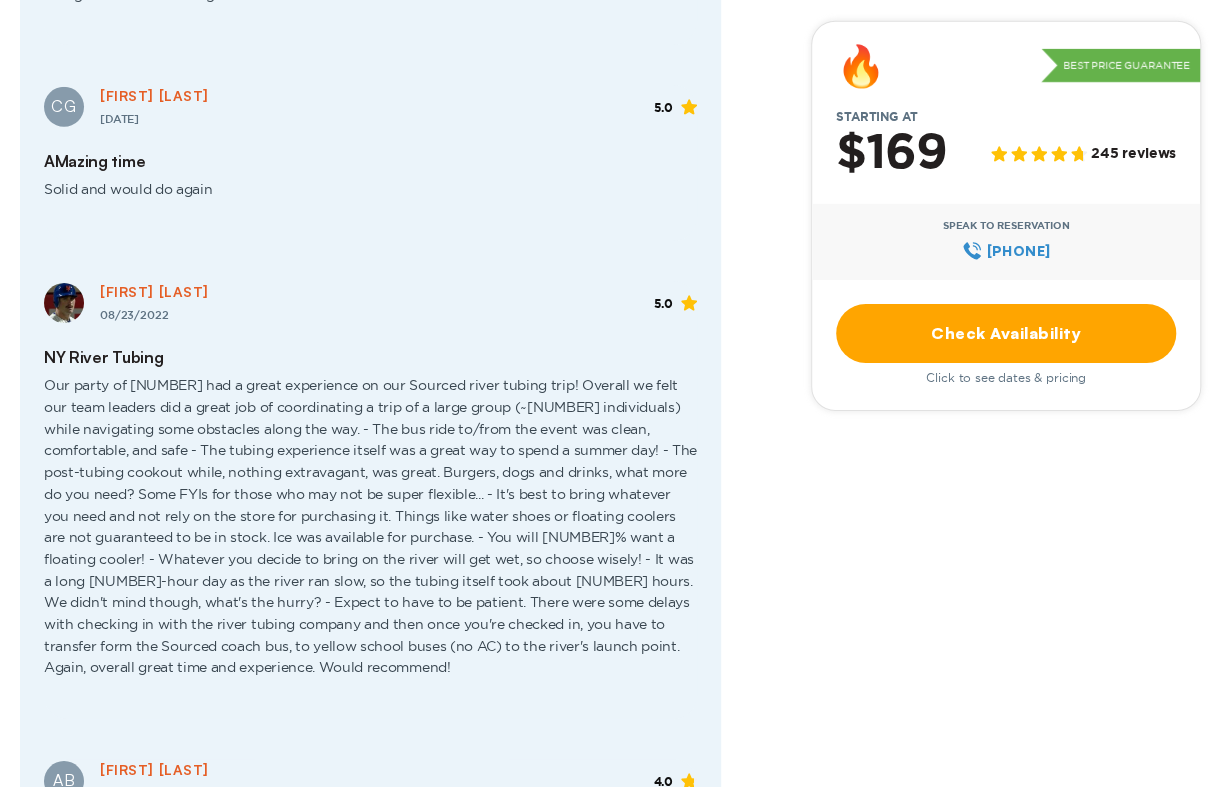 click at bounding box center (370, 3) 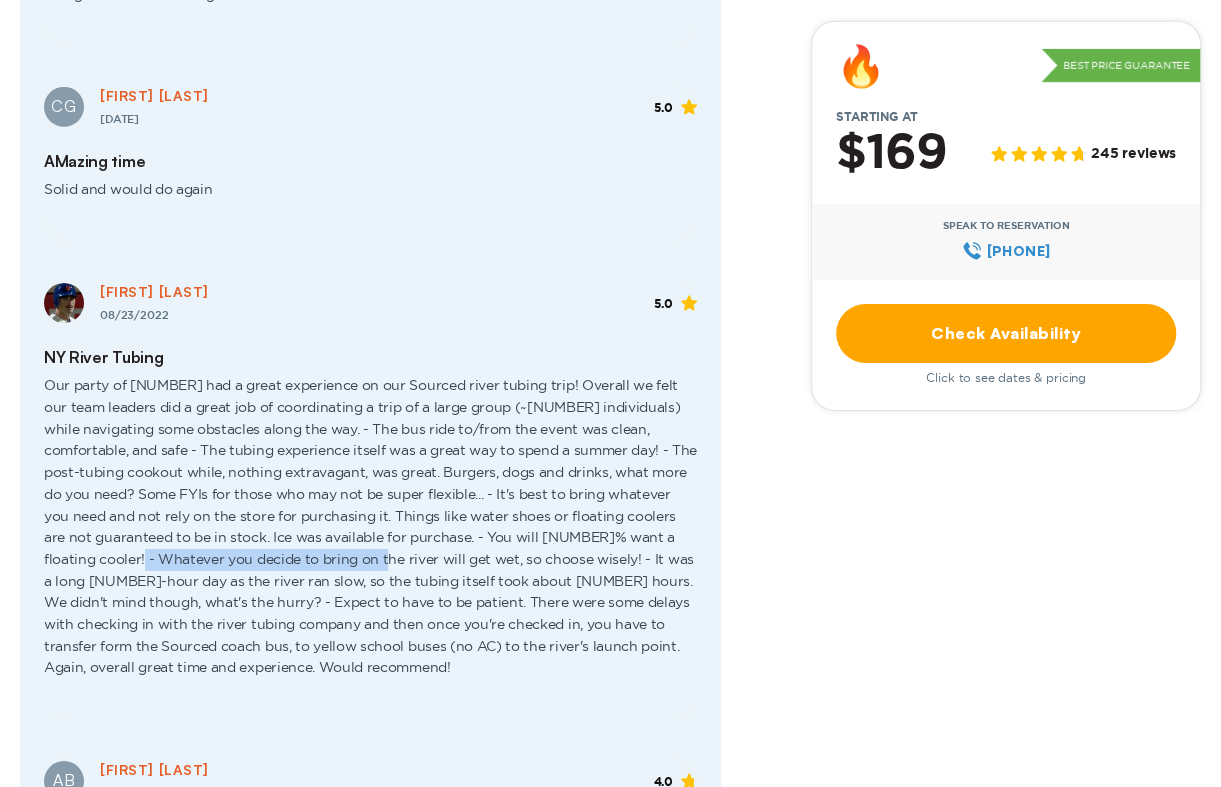 drag, startPoint x: 45, startPoint y: 560, endPoint x: 282, endPoint y: 557, distance: 237.01898 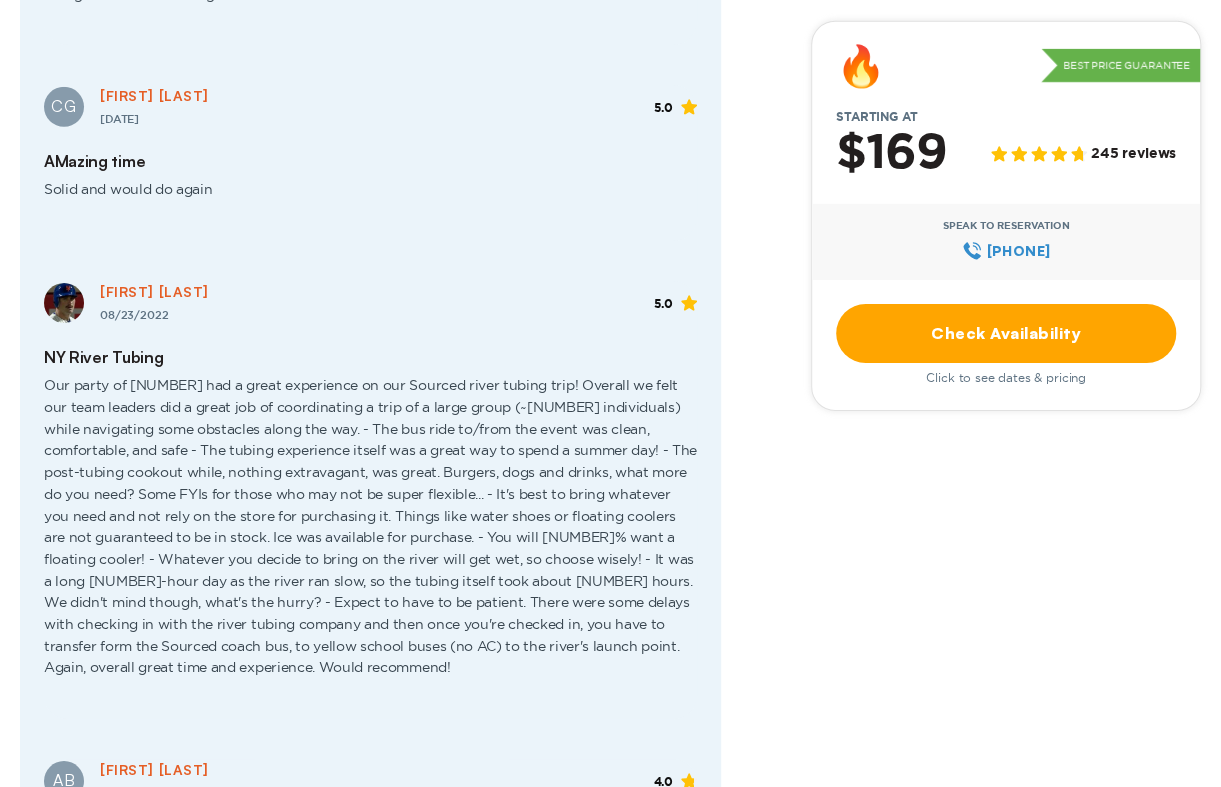 click at bounding box center (370, 3) 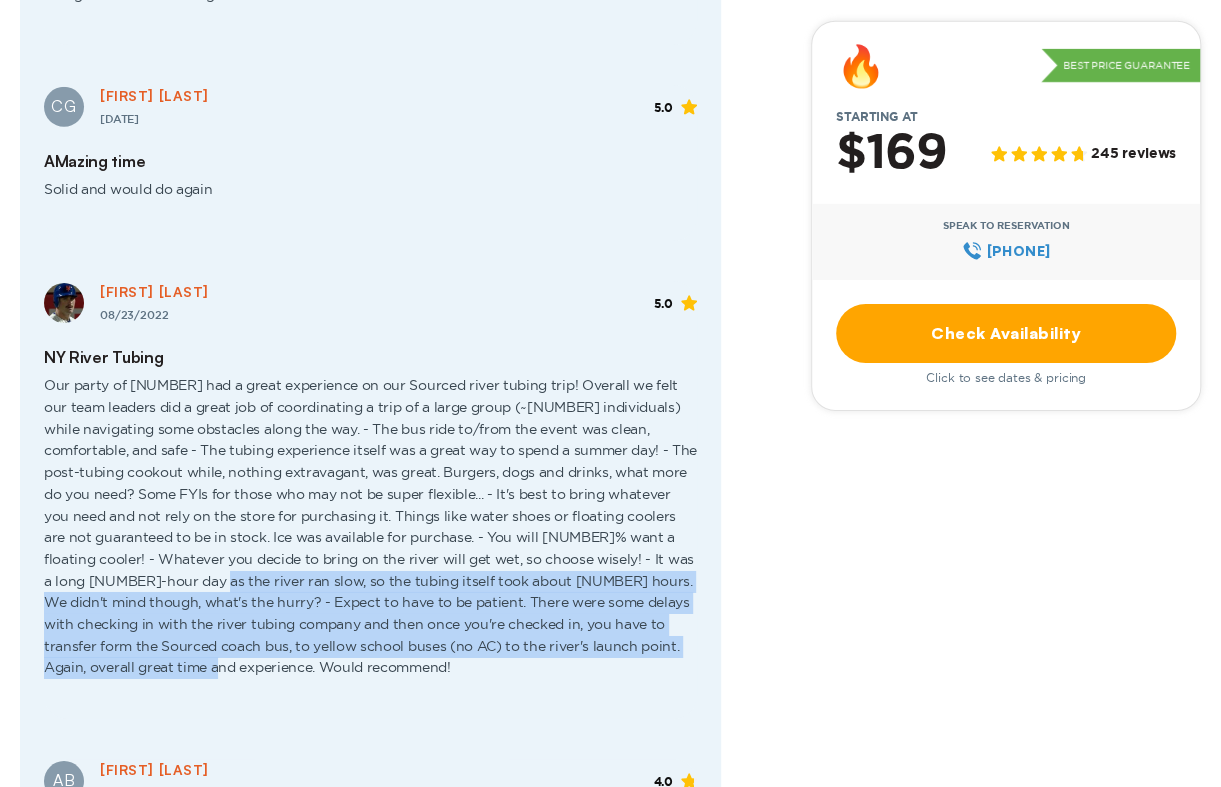 drag, startPoint x: 116, startPoint y: 581, endPoint x: 676, endPoint y: 659, distance: 565.40607 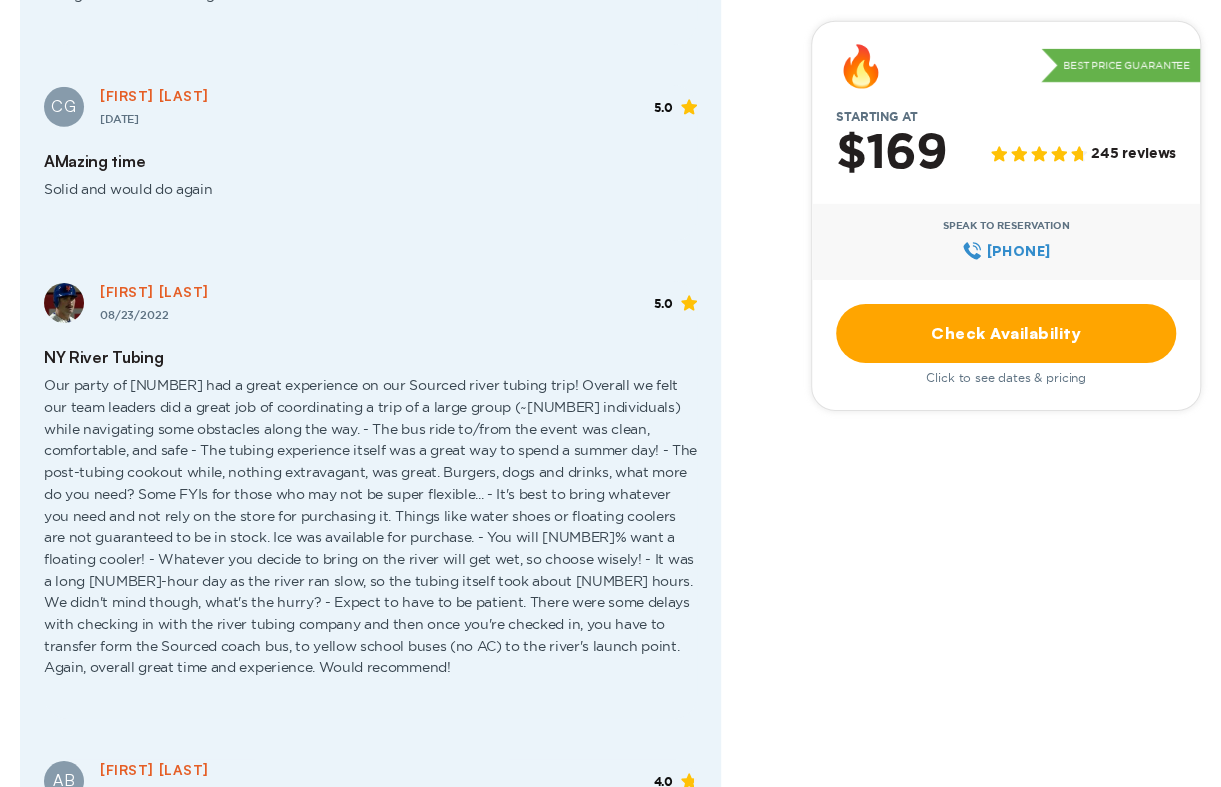 click at bounding box center [370, 3] 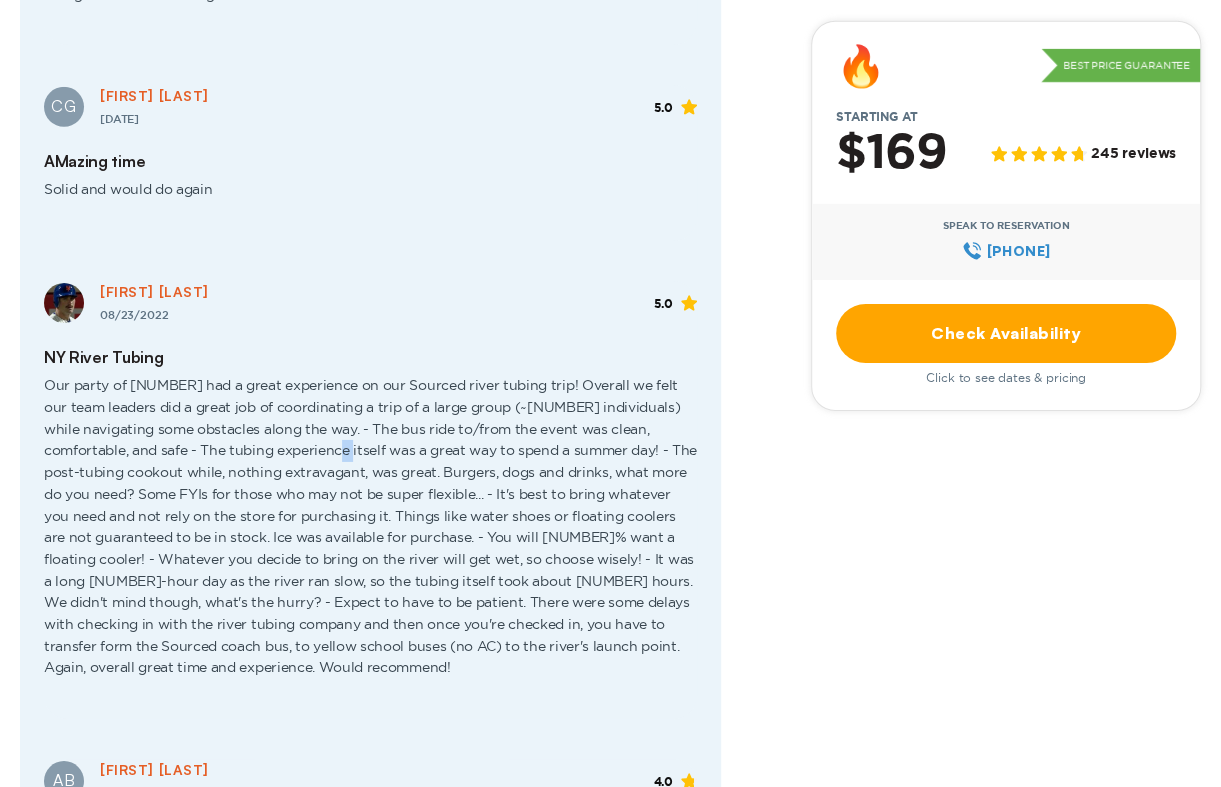 click at bounding box center (370, 3) 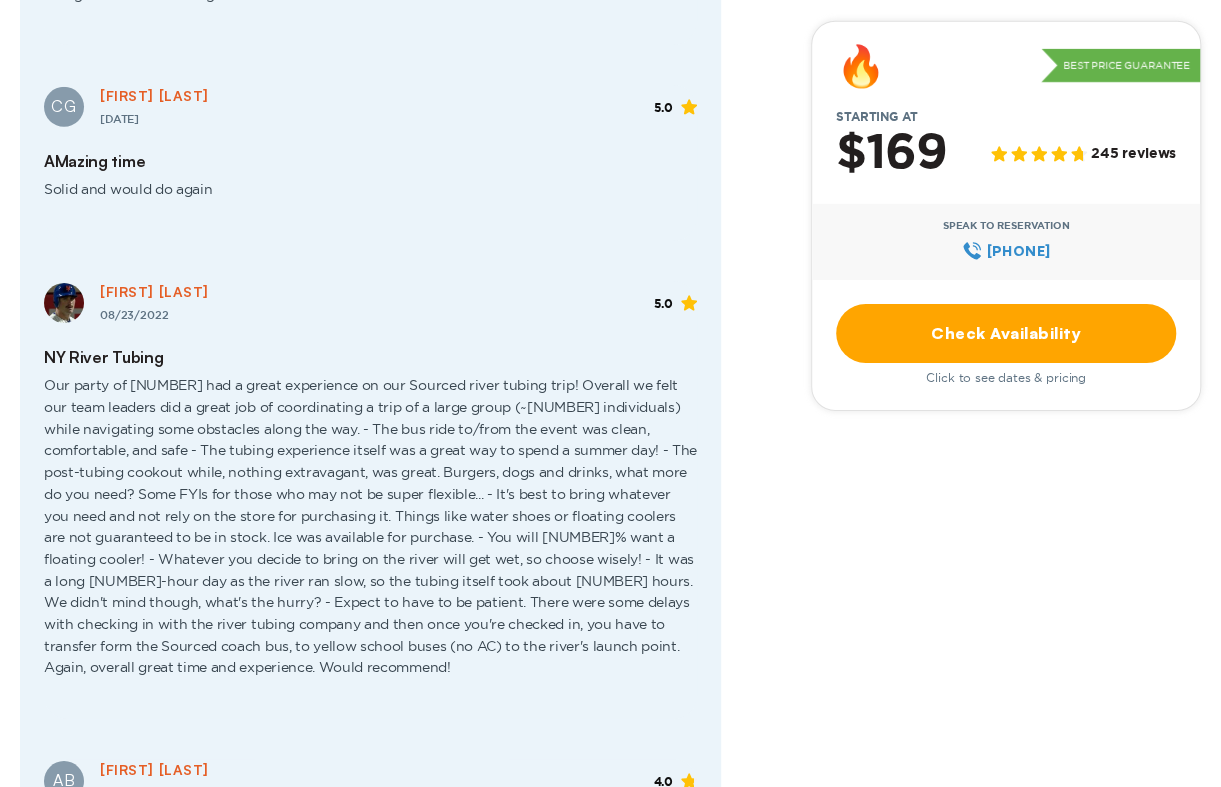click at bounding box center (370, 3) 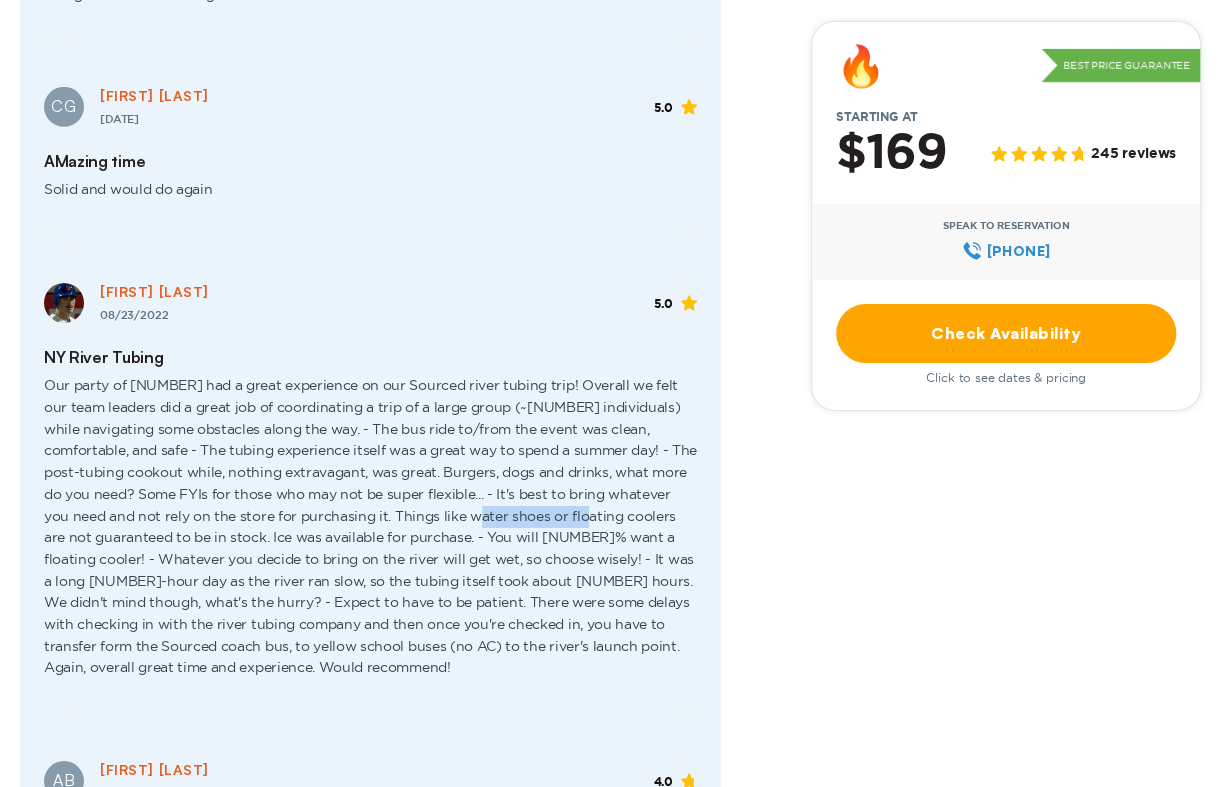drag, startPoint x: 416, startPoint y: 521, endPoint x: 522, endPoint y: 518, distance: 106.04244 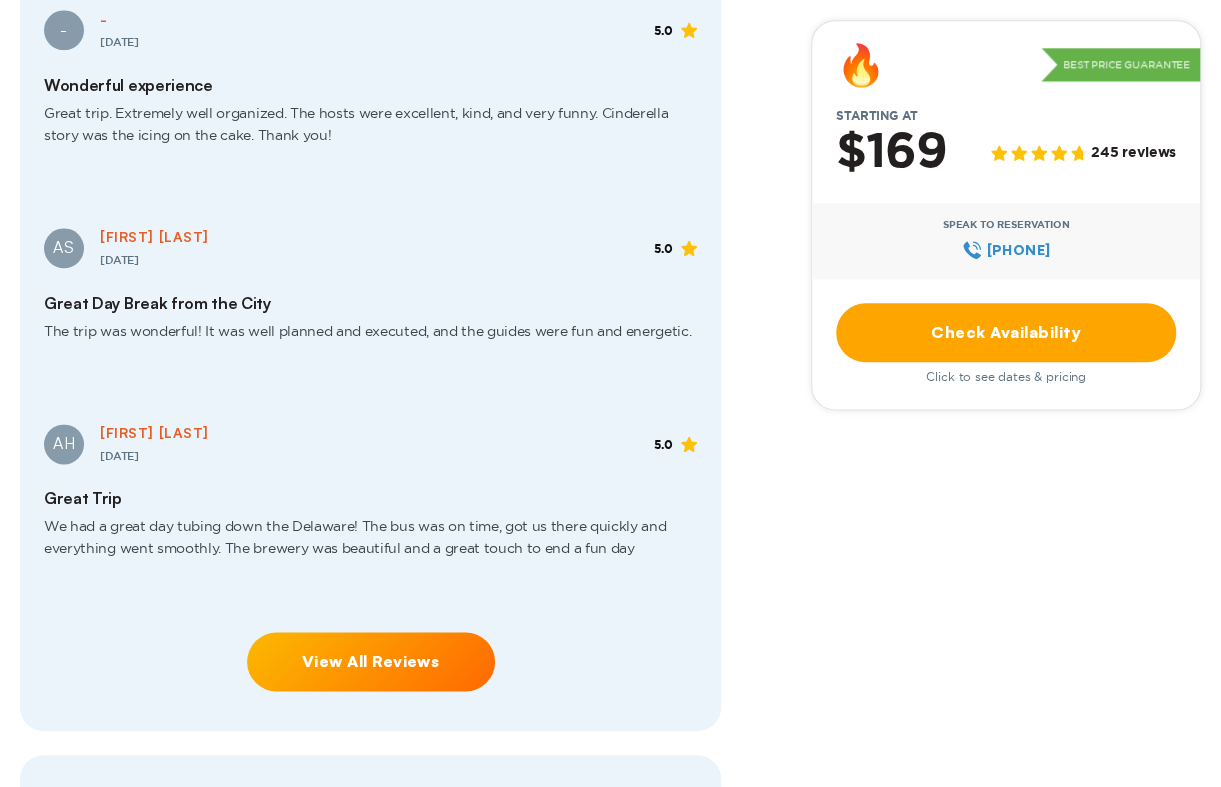 scroll, scrollTop: 4700, scrollLeft: 0, axis: vertical 